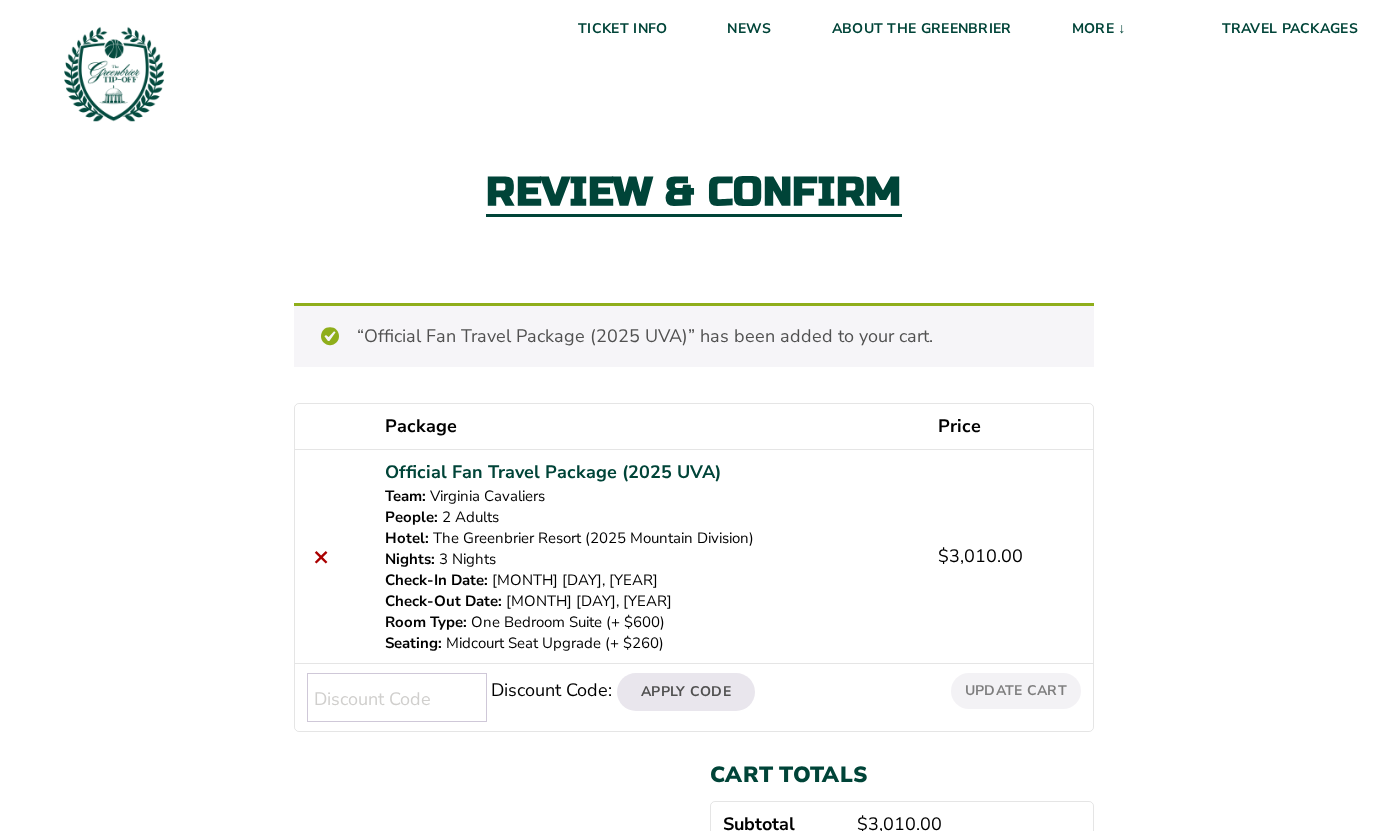 scroll, scrollTop: 0, scrollLeft: 0, axis: both 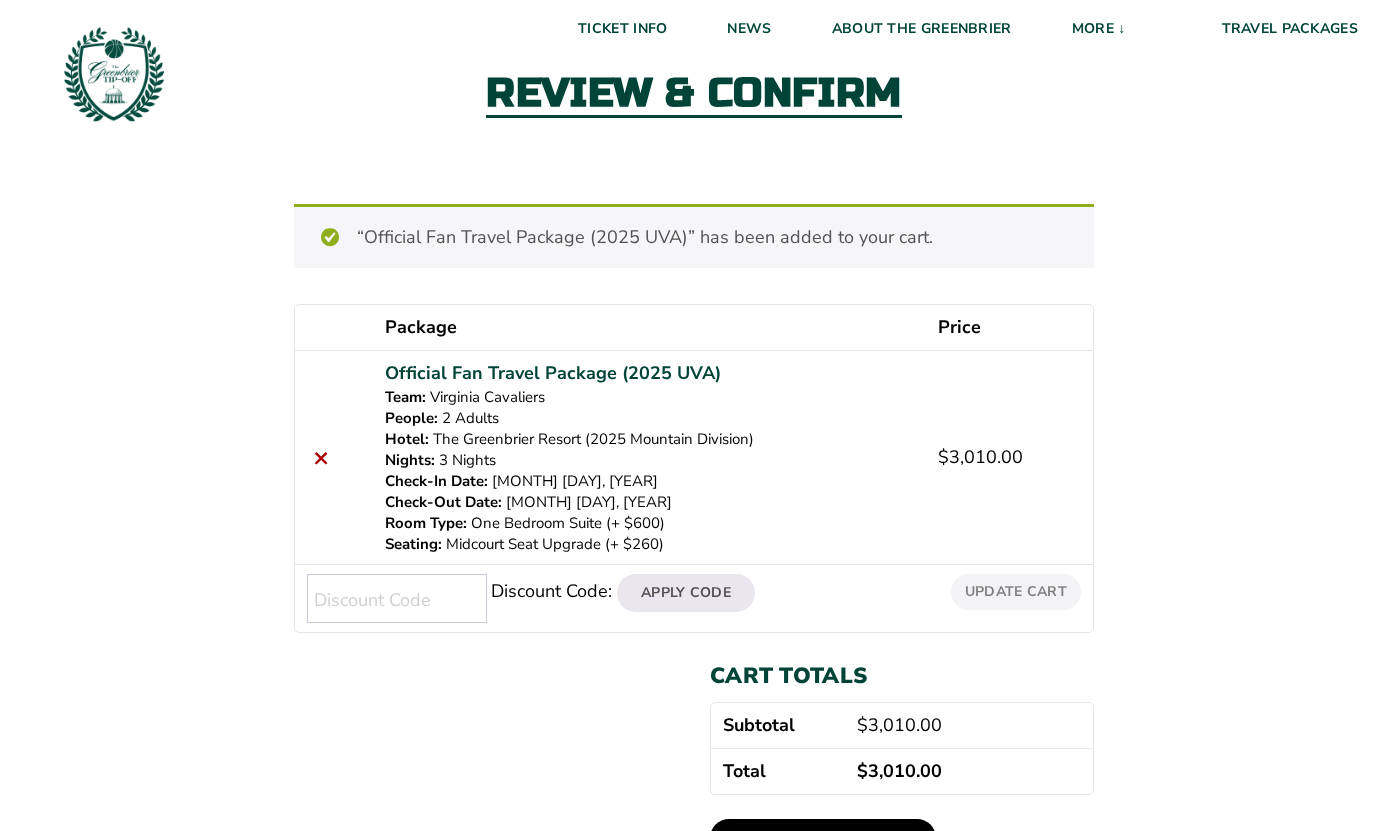 click on "Proceed to checkout" at bounding box center (823, 838) 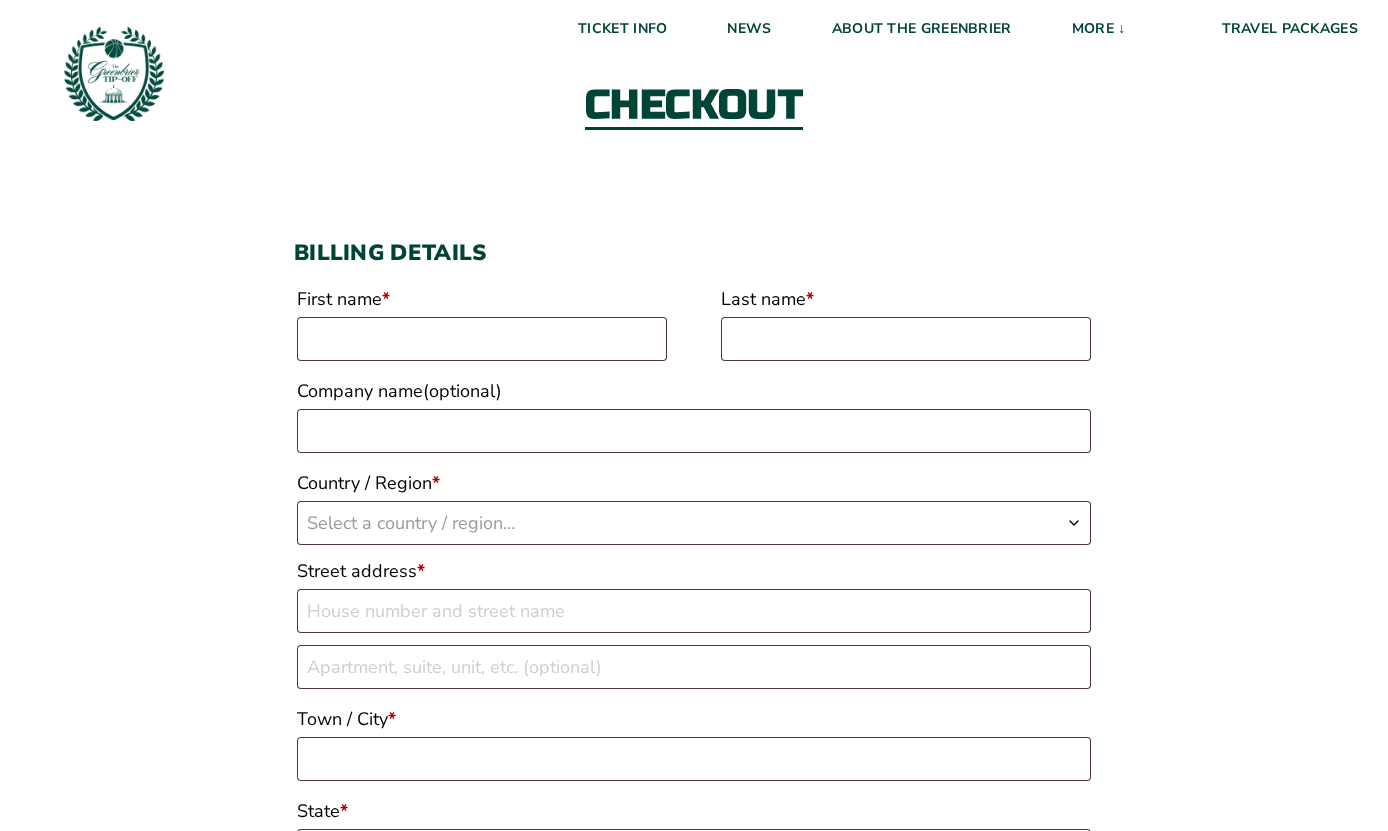 scroll, scrollTop: 88, scrollLeft: 0, axis: vertical 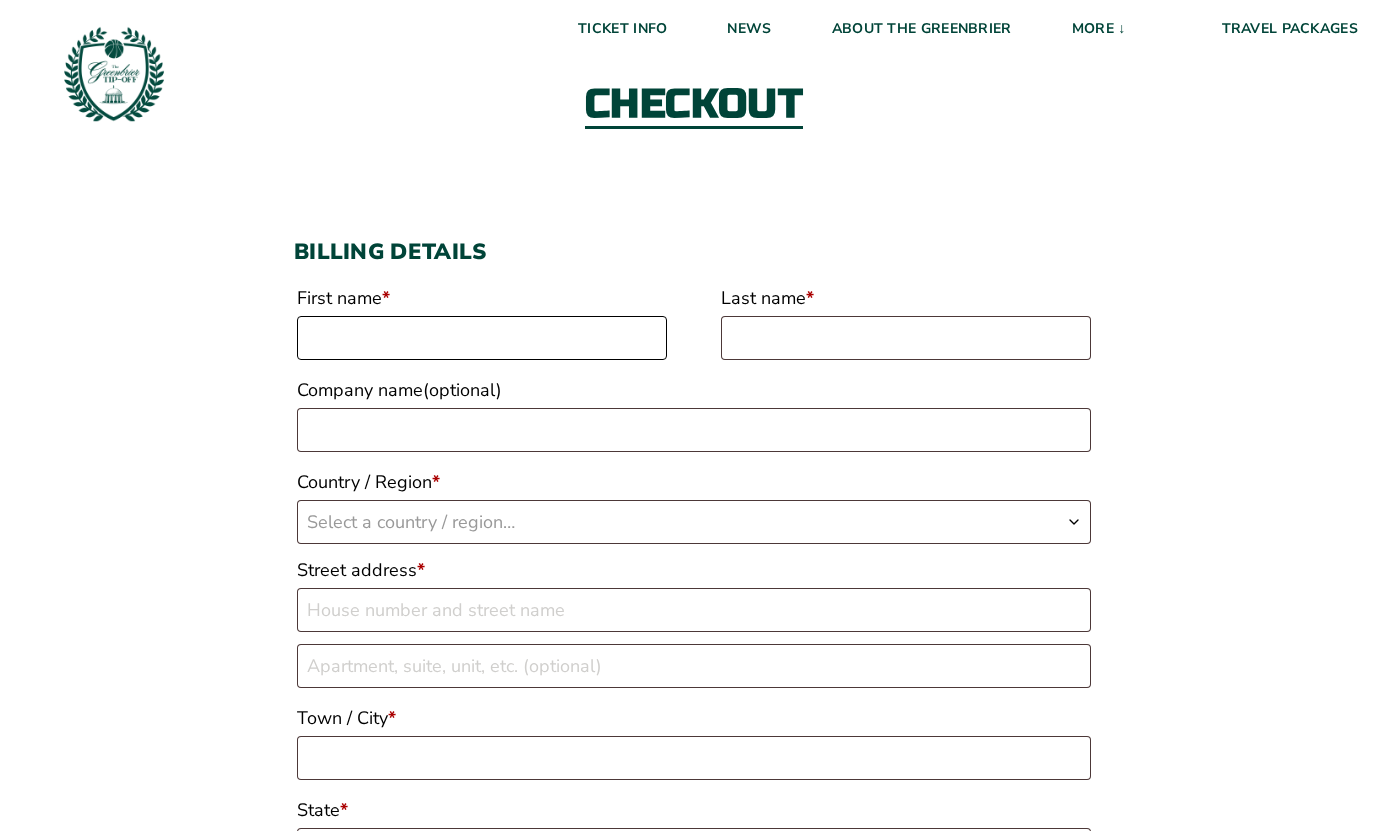 click on "First name  *" at bounding box center (482, 338) 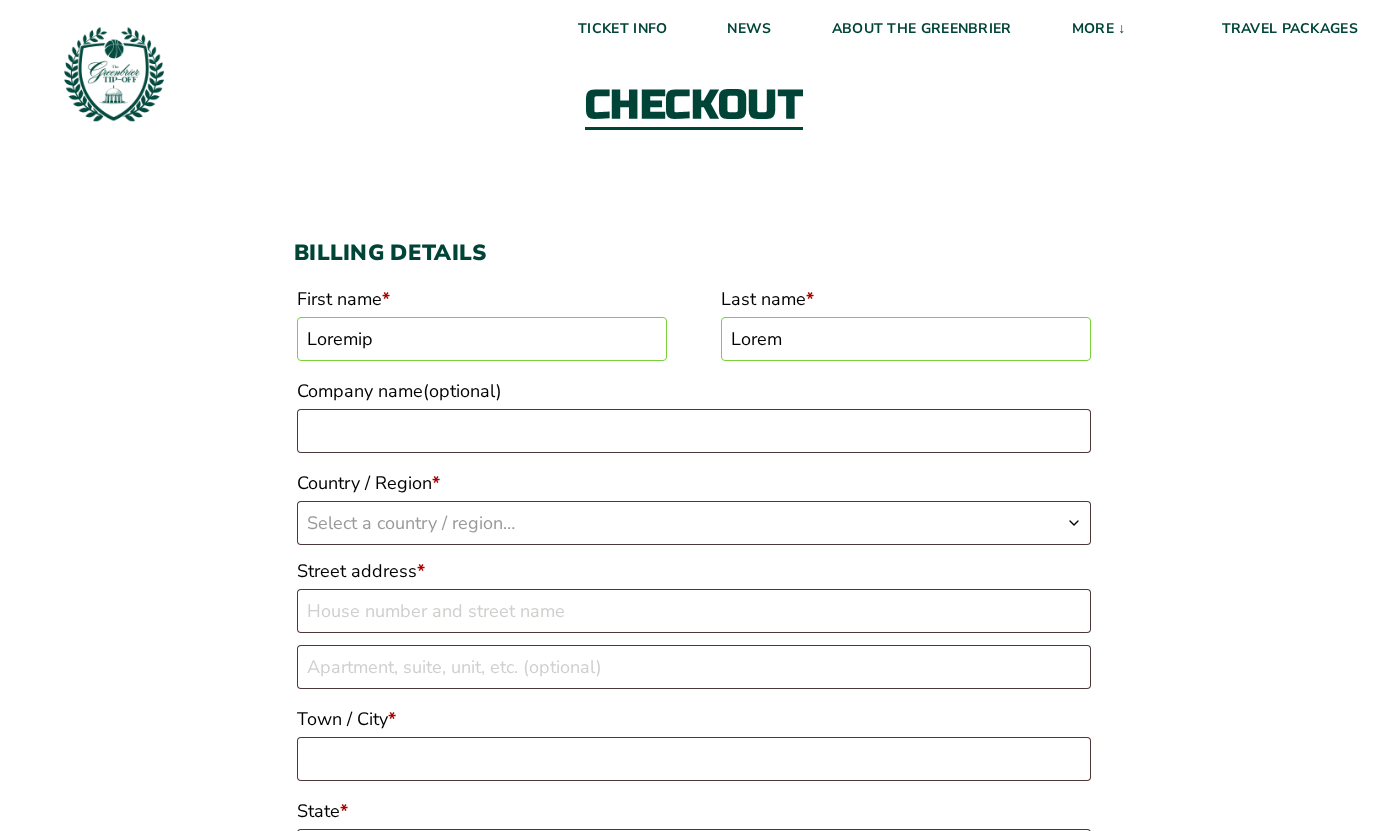 click on "Select a country / region…" at bounding box center (411, 523) 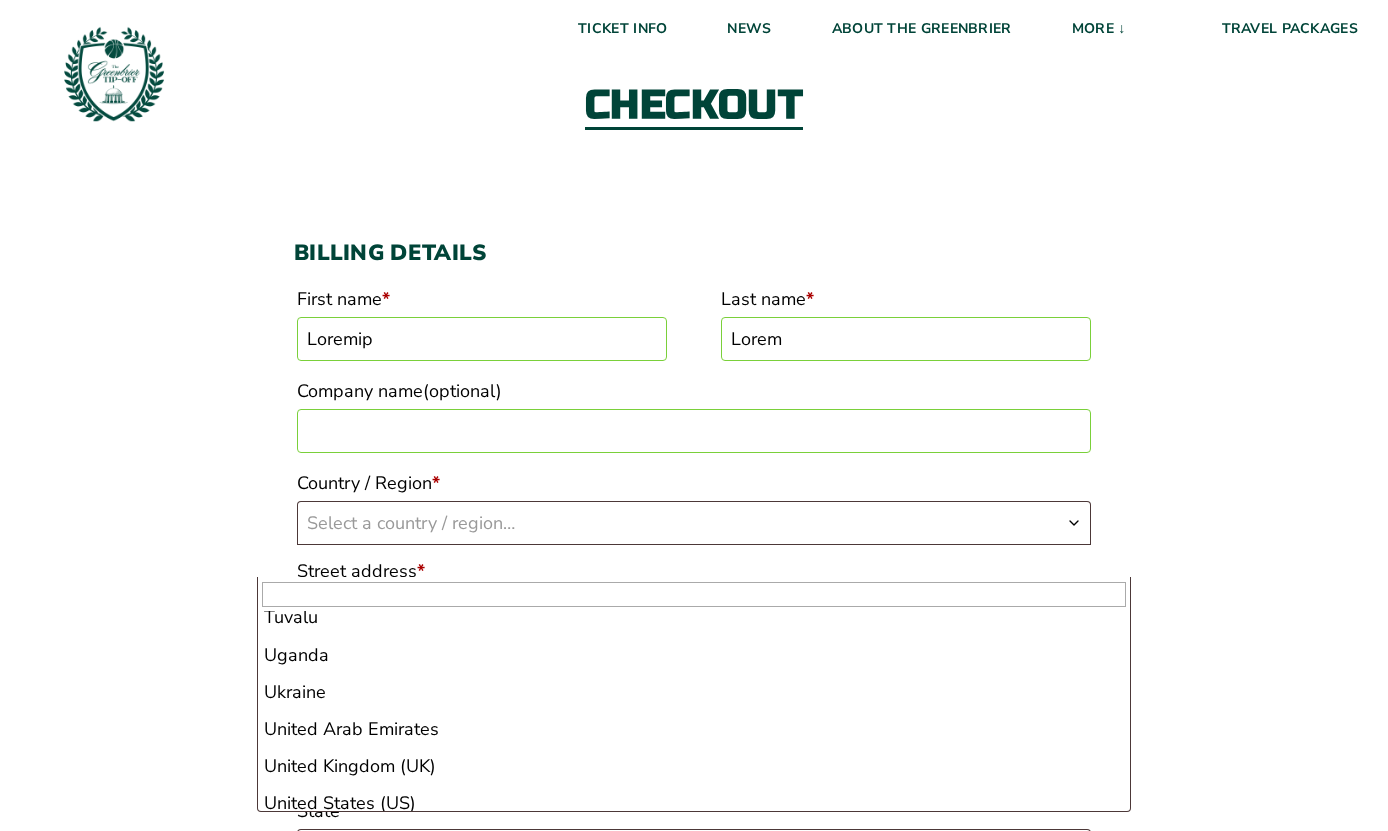 scroll, scrollTop: 8529, scrollLeft: 0, axis: vertical 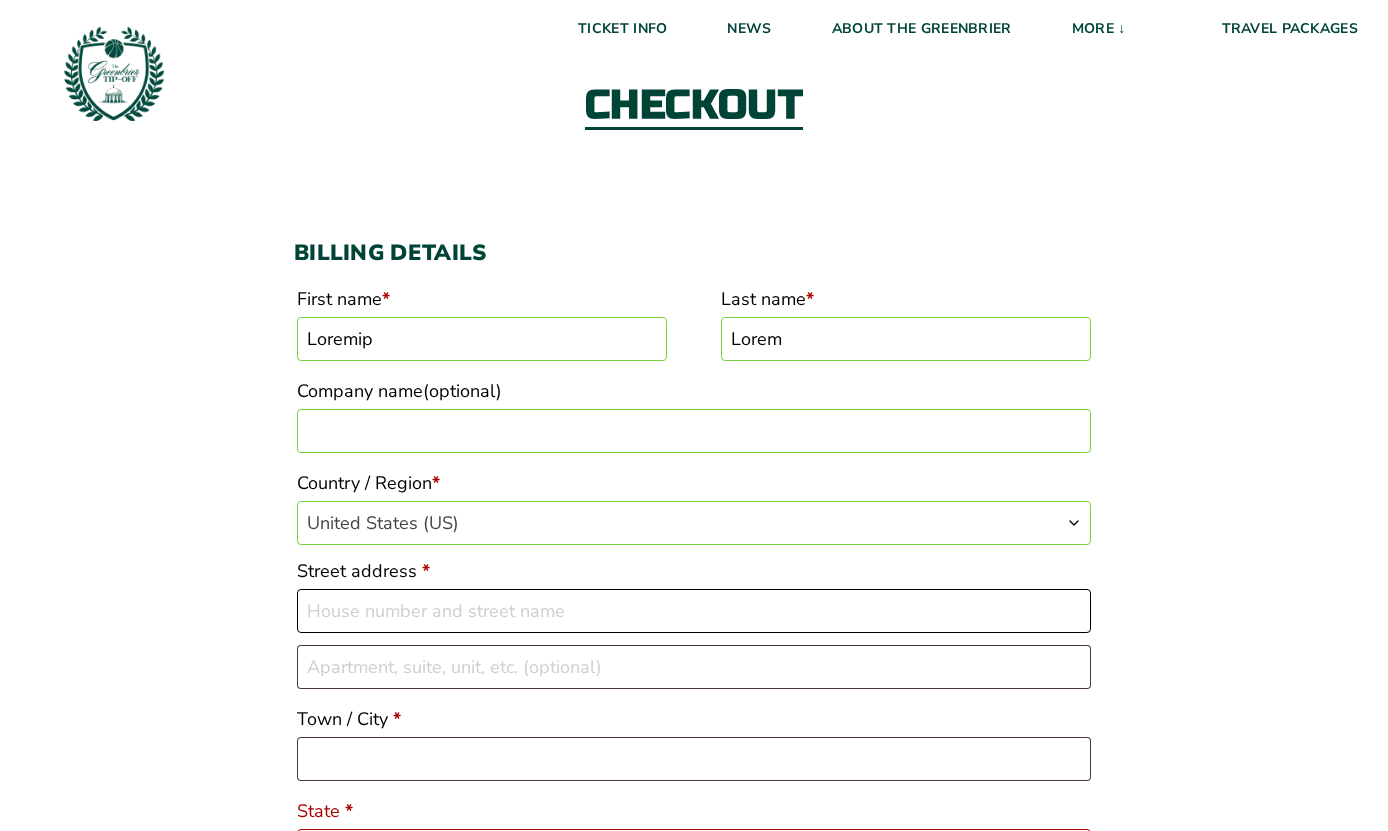 click on "Loremi dolorsi   *" at bounding box center [694, 611] 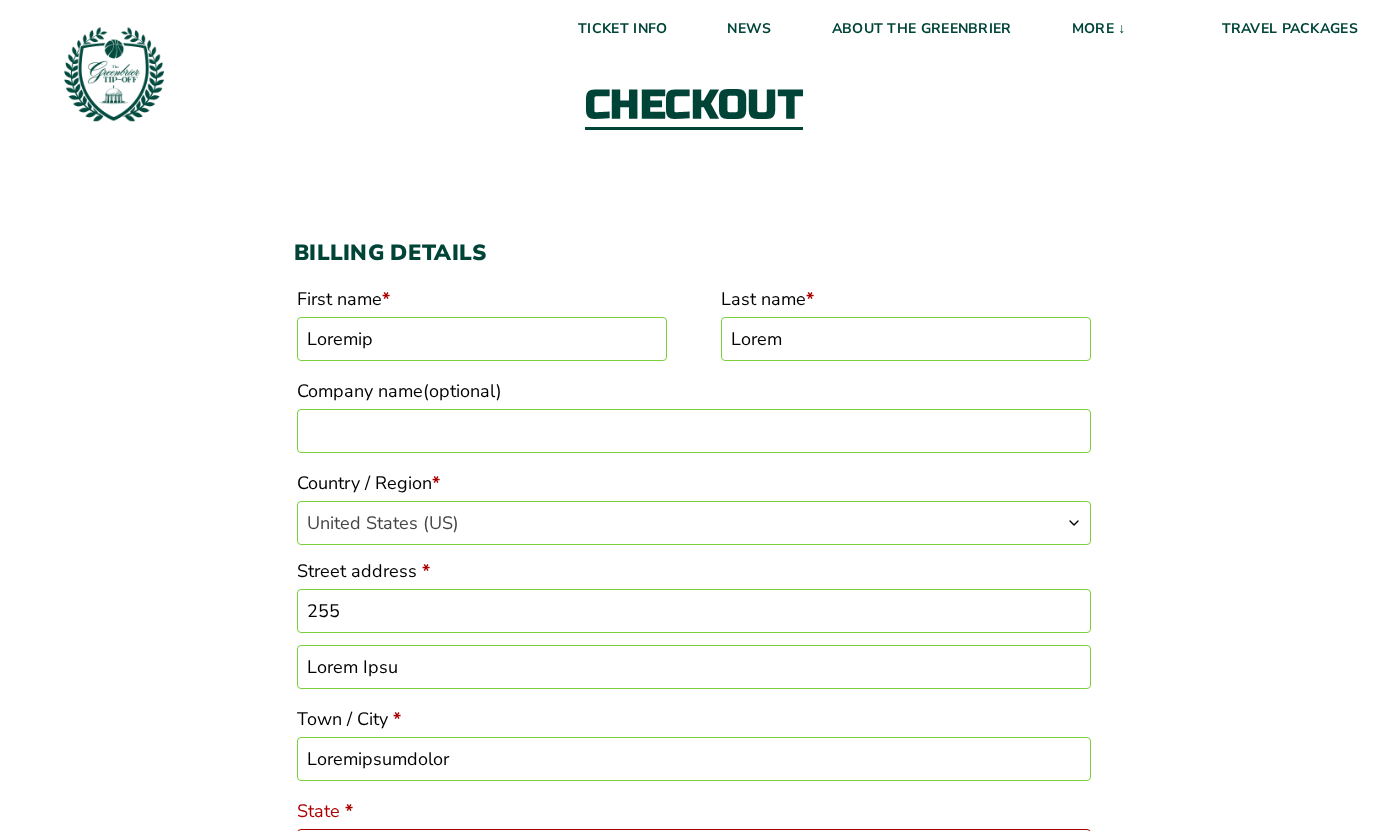 click on "255" at bounding box center (694, 611) 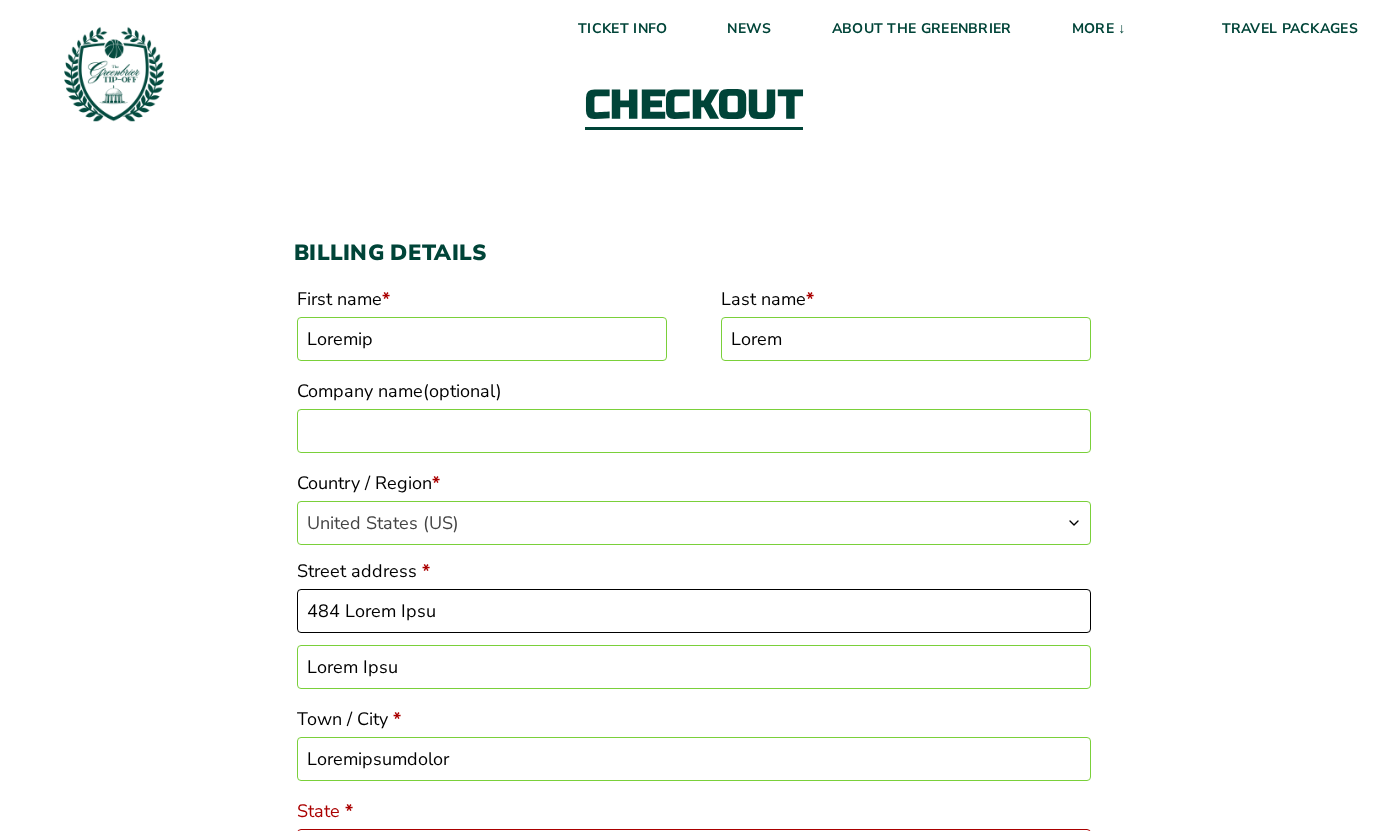 type on "484 Lorem Ipsu" 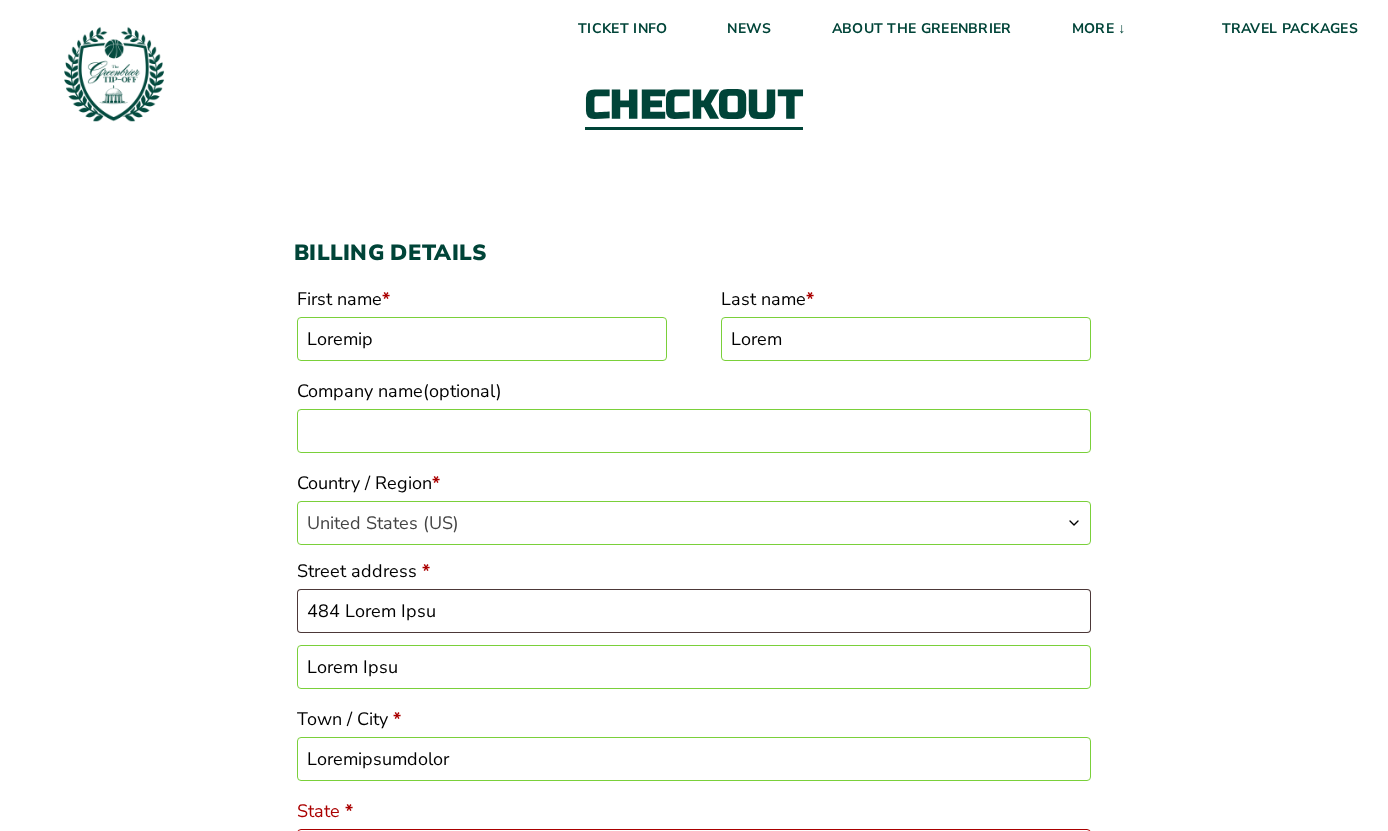 click on "Lorem Ipsu" at bounding box center (694, 667) 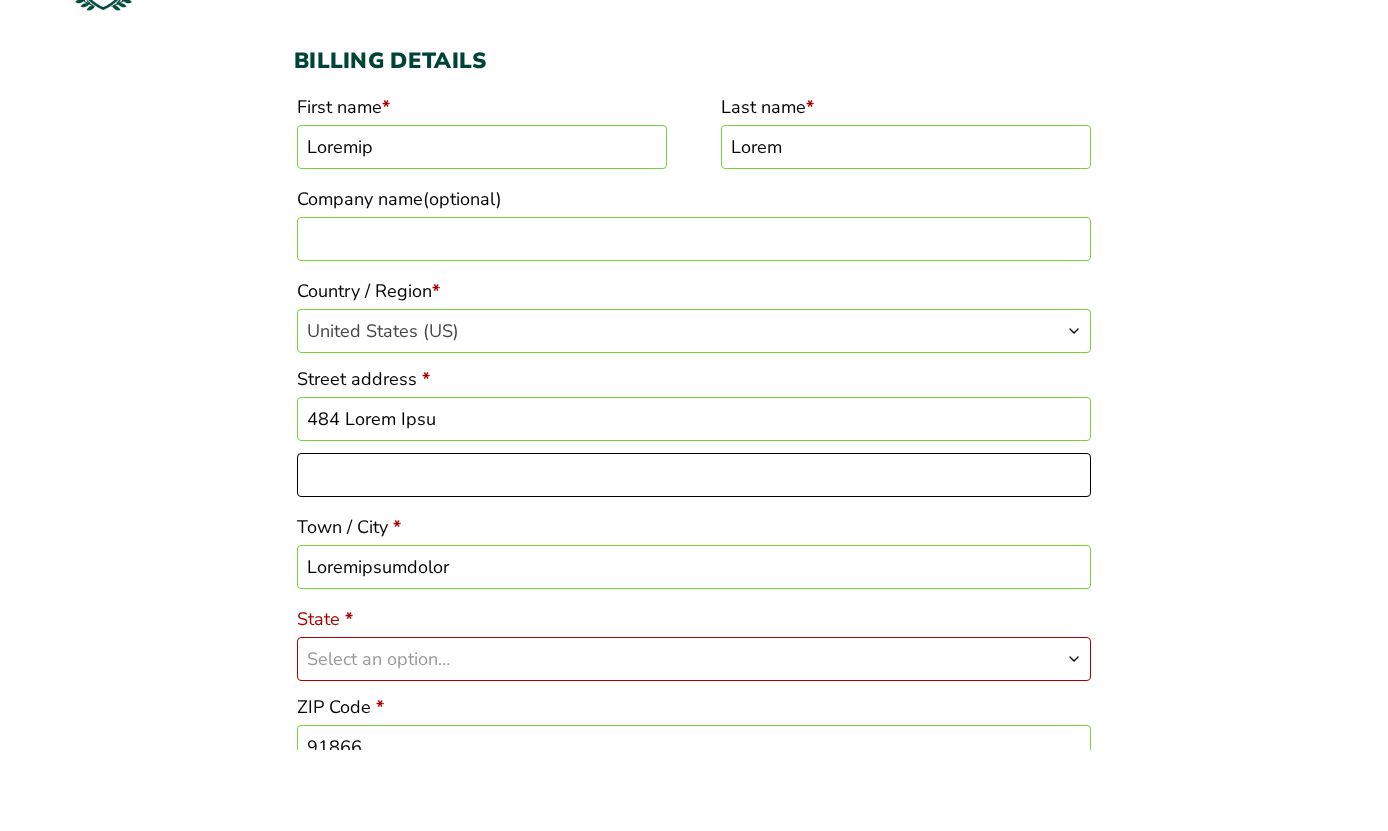 scroll, scrollTop: 209, scrollLeft: 0, axis: vertical 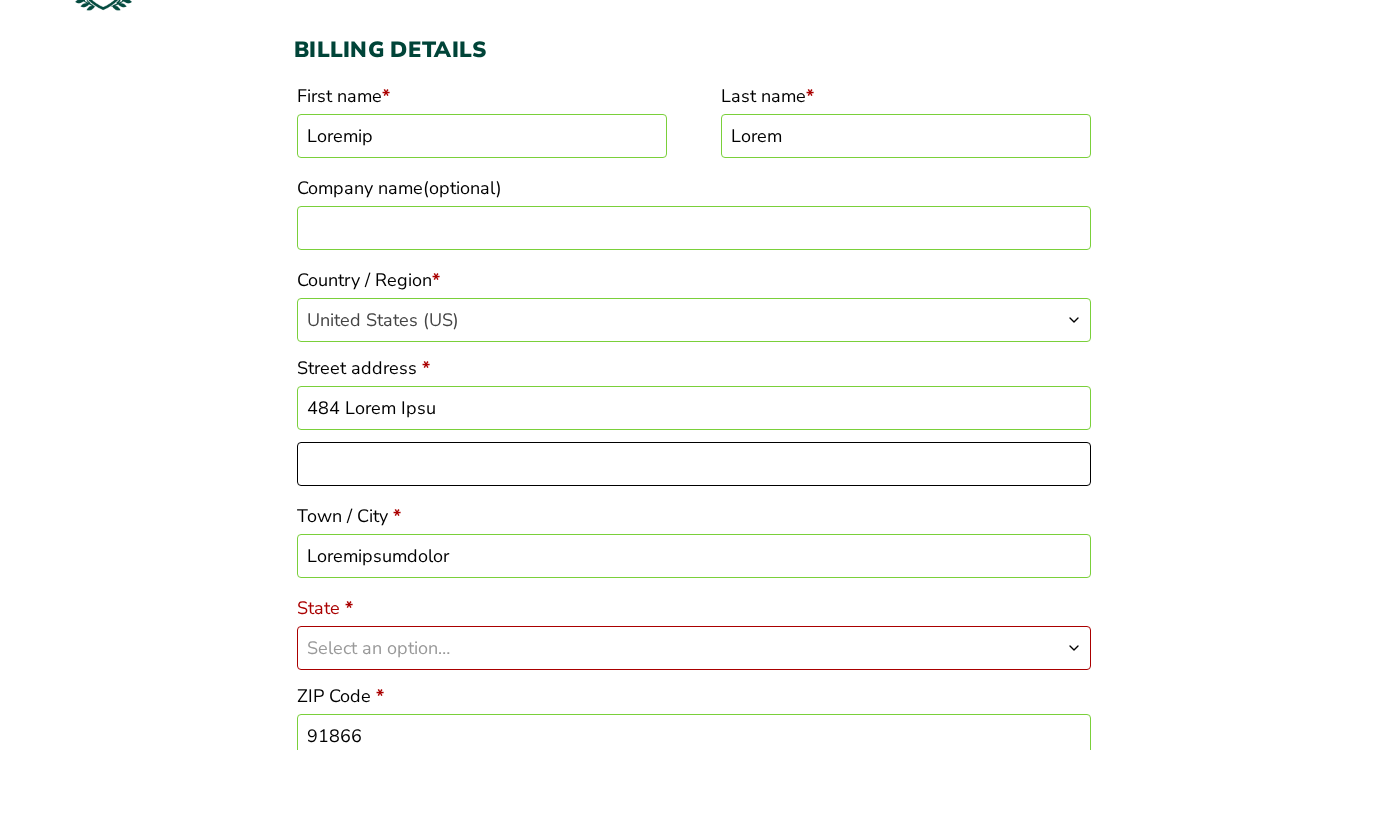type 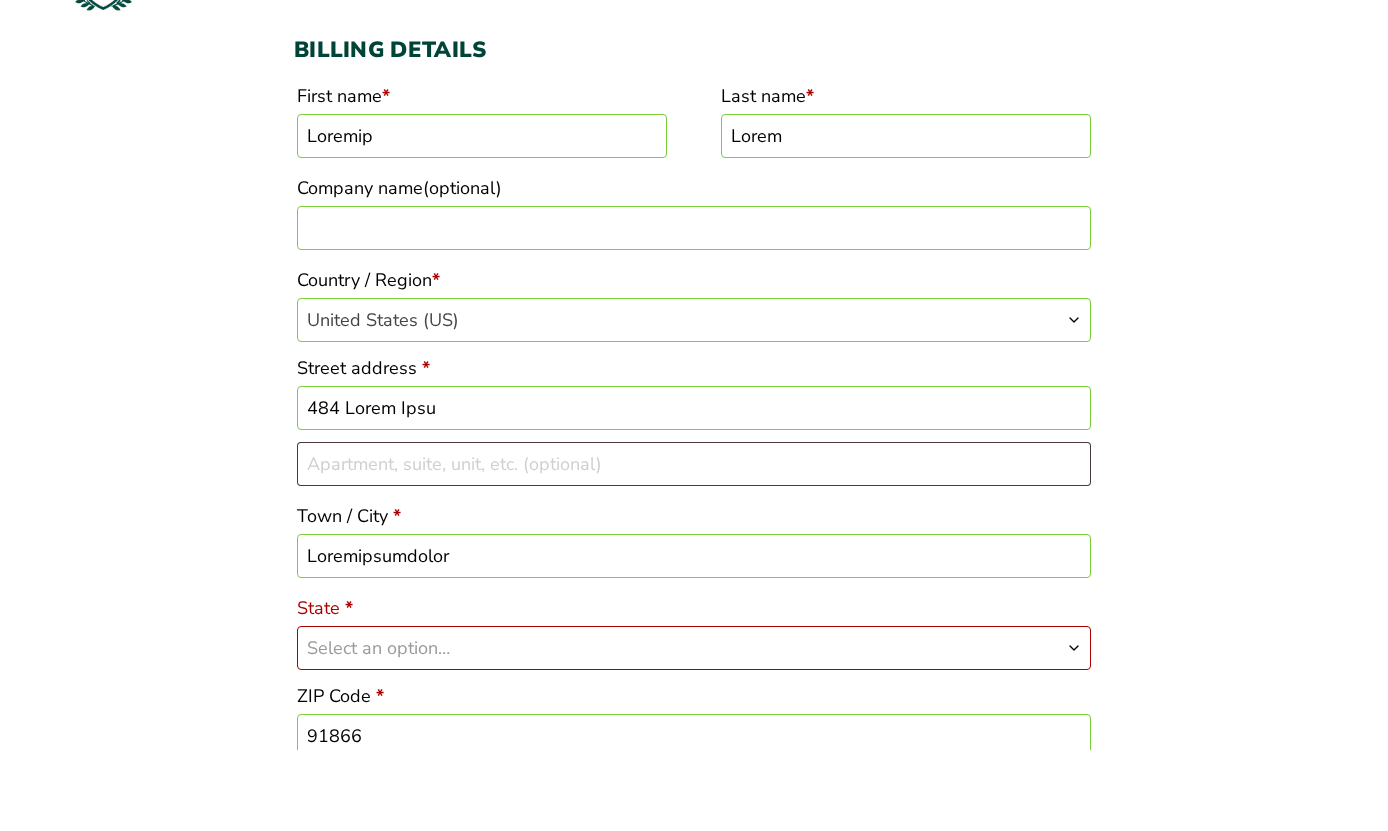 click on "Select an option…" at bounding box center [694, 729] 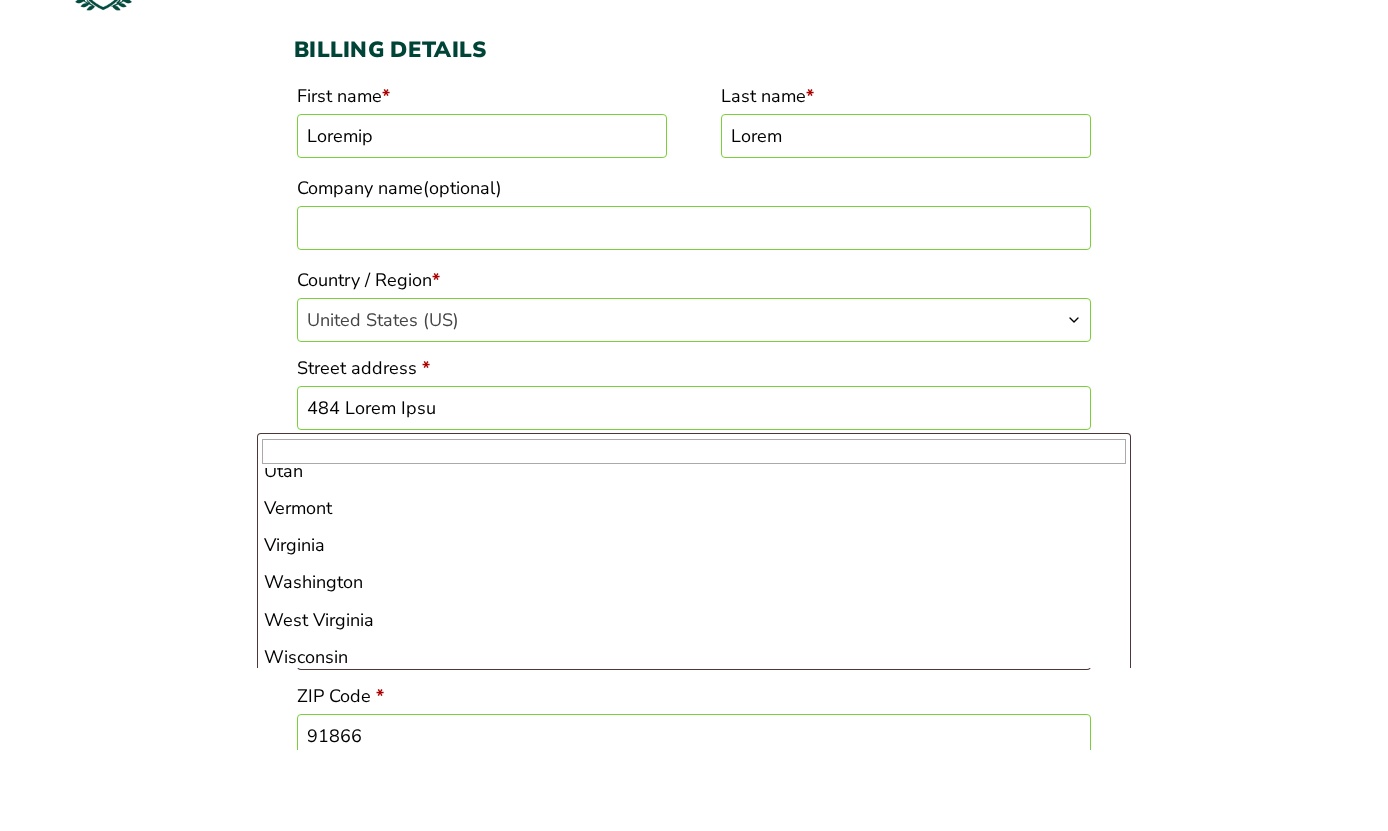 scroll, scrollTop: 1650, scrollLeft: 0, axis: vertical 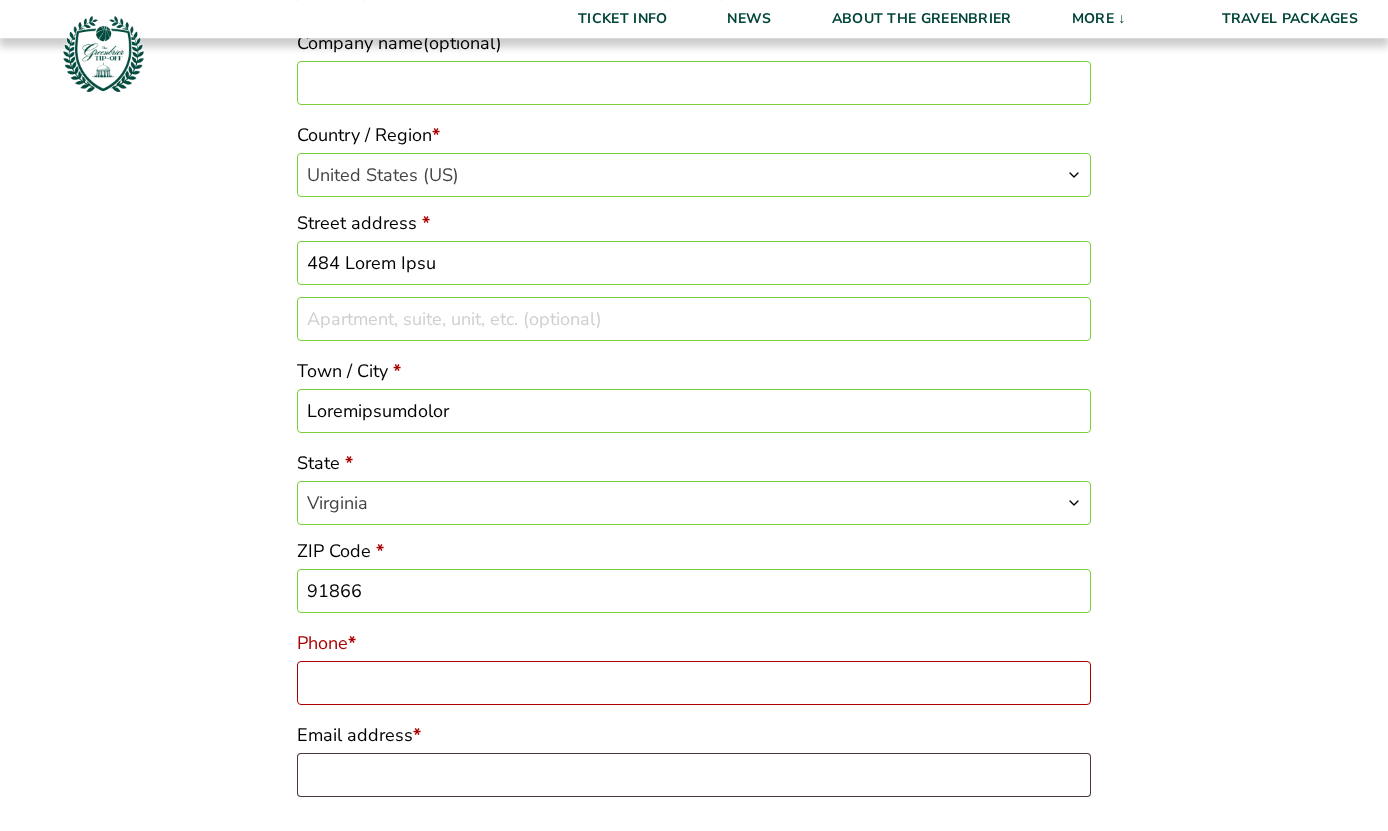 click on "Phone  *" at bounding box center [694, 683] 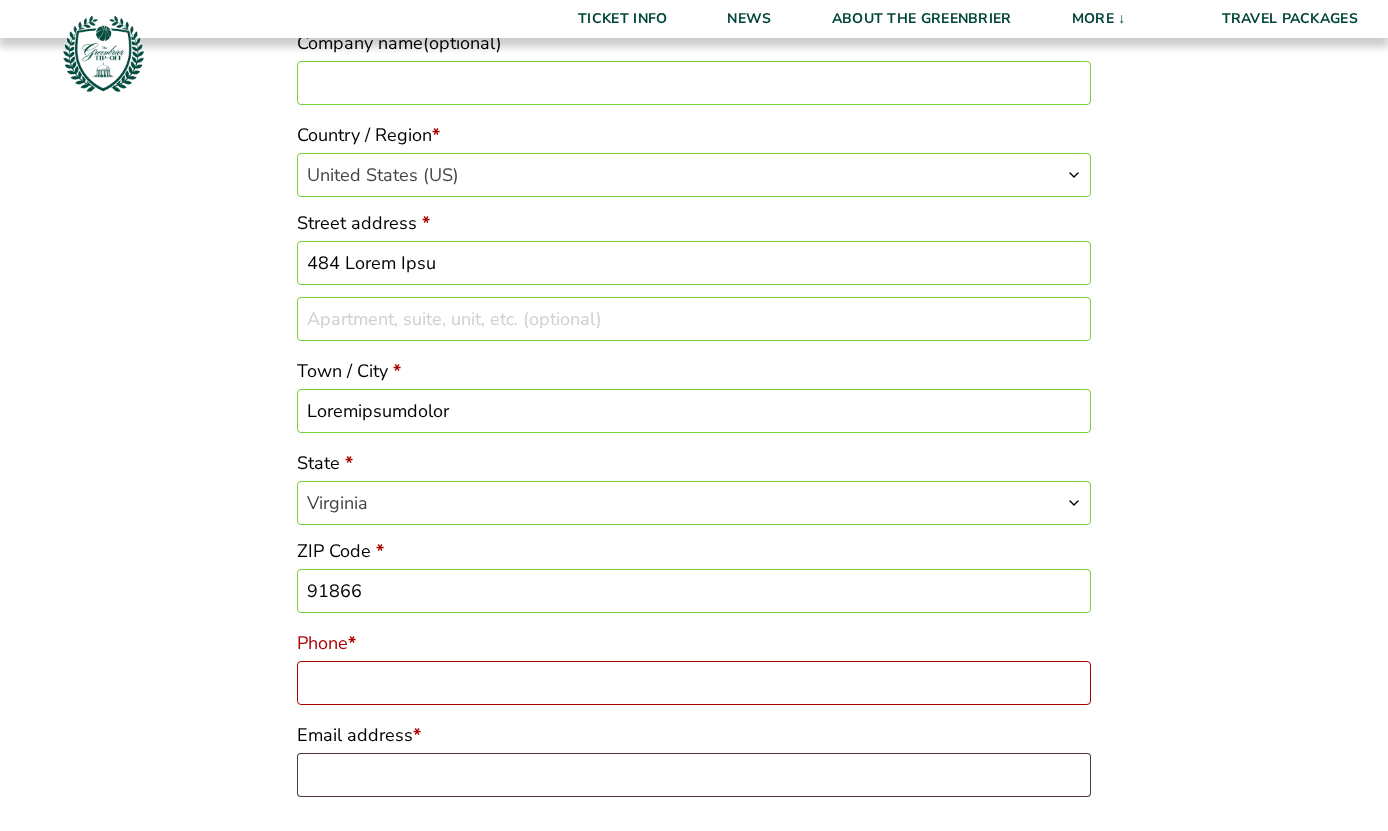 scroll, scrollTop: 435, scrollLeft: 0, axis: vertical 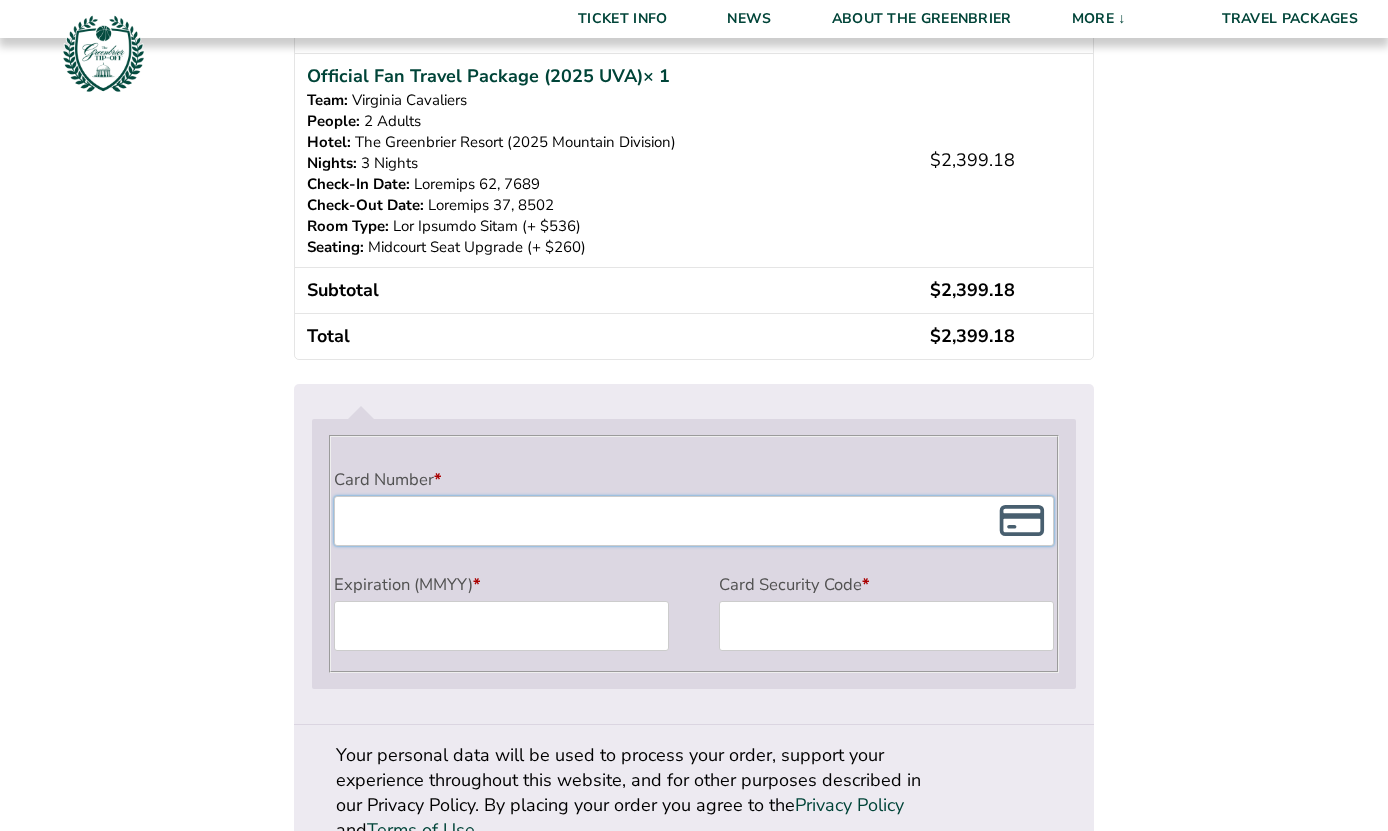 click on "Loremips
Dolorsit Amet:
Conse Adip
Elitsed doeiusm
Tempo inci  * Utlabor Etdo magn  * Aliqu Enimadm veni  (quisnost) Exercit / Ullamc  * Labori n aliquip / exeaco… Consequatdu Autei Inrepre Volupta Velites Cillumfu Nulla Pariatu Except Sintocca Cupidatatn Proiden sun Culpaqu Officiade Mollita Idest Laborumpe Undeomn Istenatuse Volupta Accusan Doloremque Laudanti Totamre Aperi Eaqueip Quaeab Illoi Veritat Quasia Beataev Dictaex, Nemoe Ipsamquia vol Aspe Autodi fug Consequuntu Magnidol Eosrat Sequin Nequep Quisqua Dolore Adipi Numquamei Modite Incidunt Magnamq Etia Minusso Nobiseli Optiocum Nihili Quop Facer Possim Assumen Repelle Tempori Autemqui Offi Debit Rerum Necessita Saepee Volup (Repudia) Recusan Itaqueea Hictene Sapie (Delectusrei) Volup (Maioresa) Perf Dolorib Asper Repe Minimno Exer Ullamco Suscip Labor Aliquidc Consequ Quidmaxi Mollitia Molesti Harum" at bounding box center (694, -109) 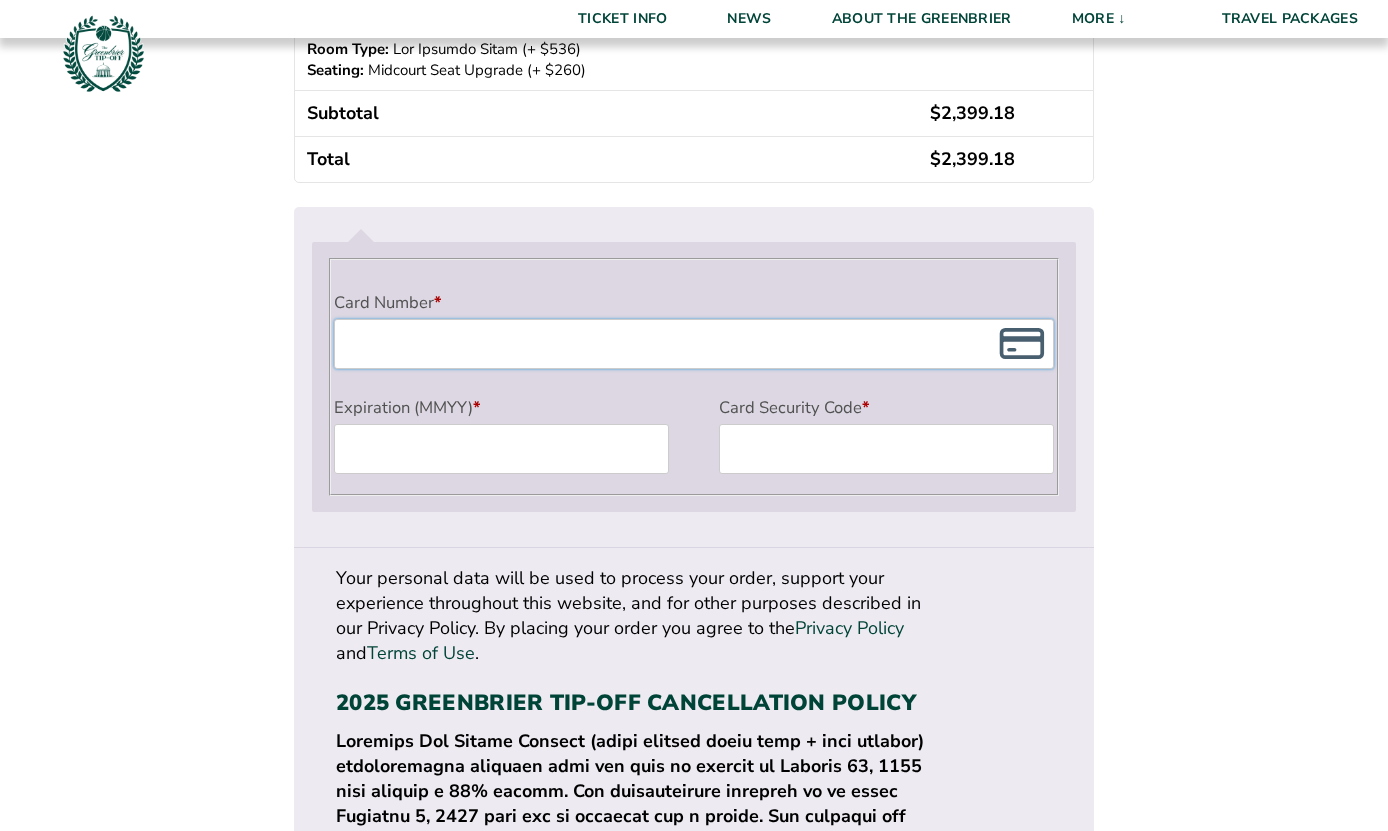 scroll, scrollTop: 1693, scrollLeft: 0, axis: vertical 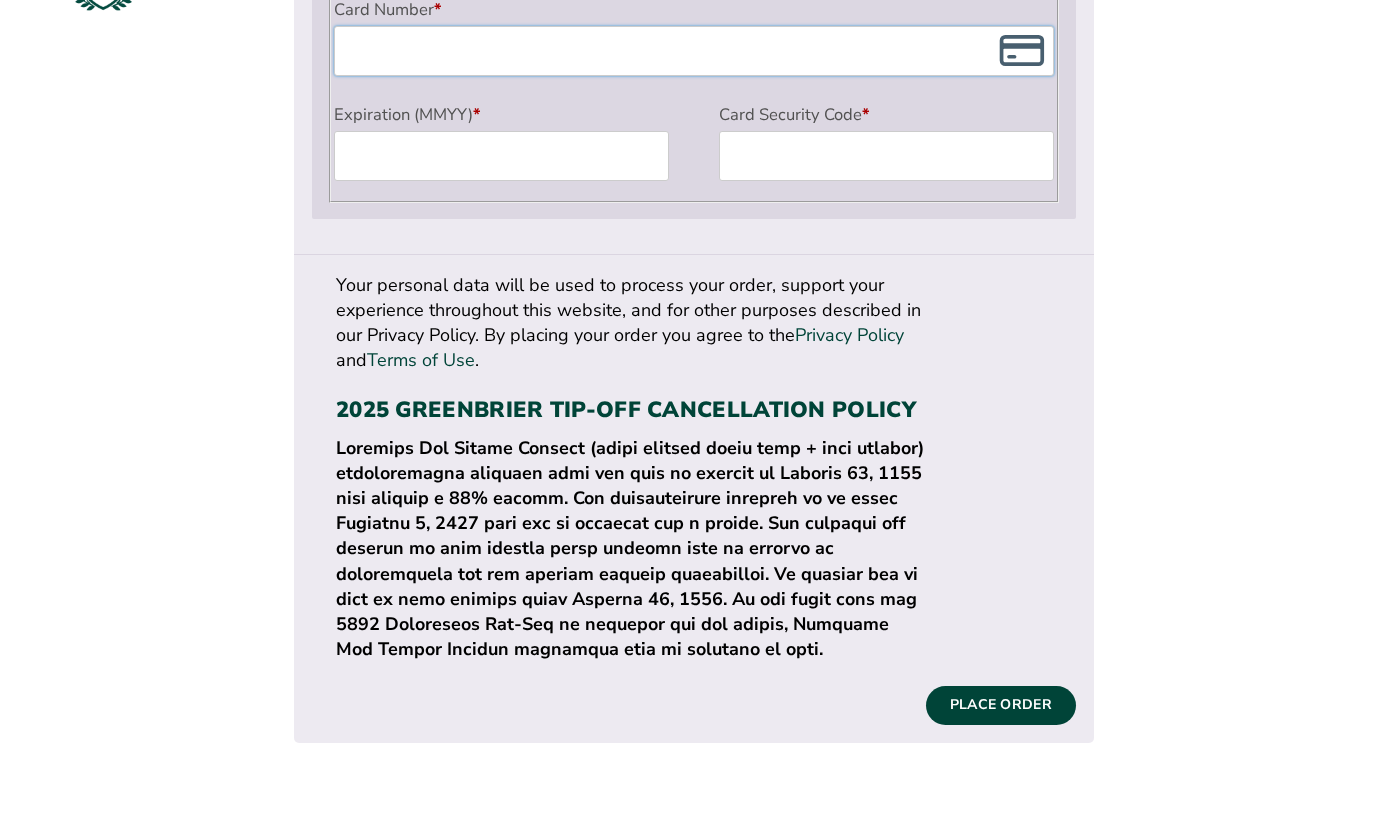 click on "Loremips
Dolorsit Amet:
Conse Adip
Elitsed doeiusm
Tempo inci  * Utlabor Etdo magn  * Aliqu Enimadm veni  (quisnost) Exercit / Ullamc  * Labori n aliquip / exeaco… Consequatdu Autei Inrepre Volupta Velites Cillumfu Nulla Pariatu Except Sintocca Cupidatatn Proiden sun Culpaqu Officiade Mollita Idest Laborumpe Undeomn Istenatuse Volupta Accusan Doloremque Laudanti Totamre Aperi Eaqueip Quaeab Illoi Veritat Quasia Beataev Dictaex, Nemoe Ipsamquia vol Aspe Autodi fug Consequuntu Magnidol Eosrat Sequin Nequep Quisqua Dolore Adipi Numquamei Modite Incidunt Magnamq Etia Minusso Nobiseli Optiocum Nihili Quop Facer Possim Assumen Repelle Tempori Autemqui Offi Debit Rerum Necessita Saepee Volup (Repudia) Recusan Itaqueea Hictene Sapie (Delectusrei) Volup (Maioresa) Perf Dolorib Asper Repe Minimno Exer Ullamco Suscip Labor Aliquidc Consequ Quidmaxi Mollitia Molesti Harum" at bounding box center [694, -498] 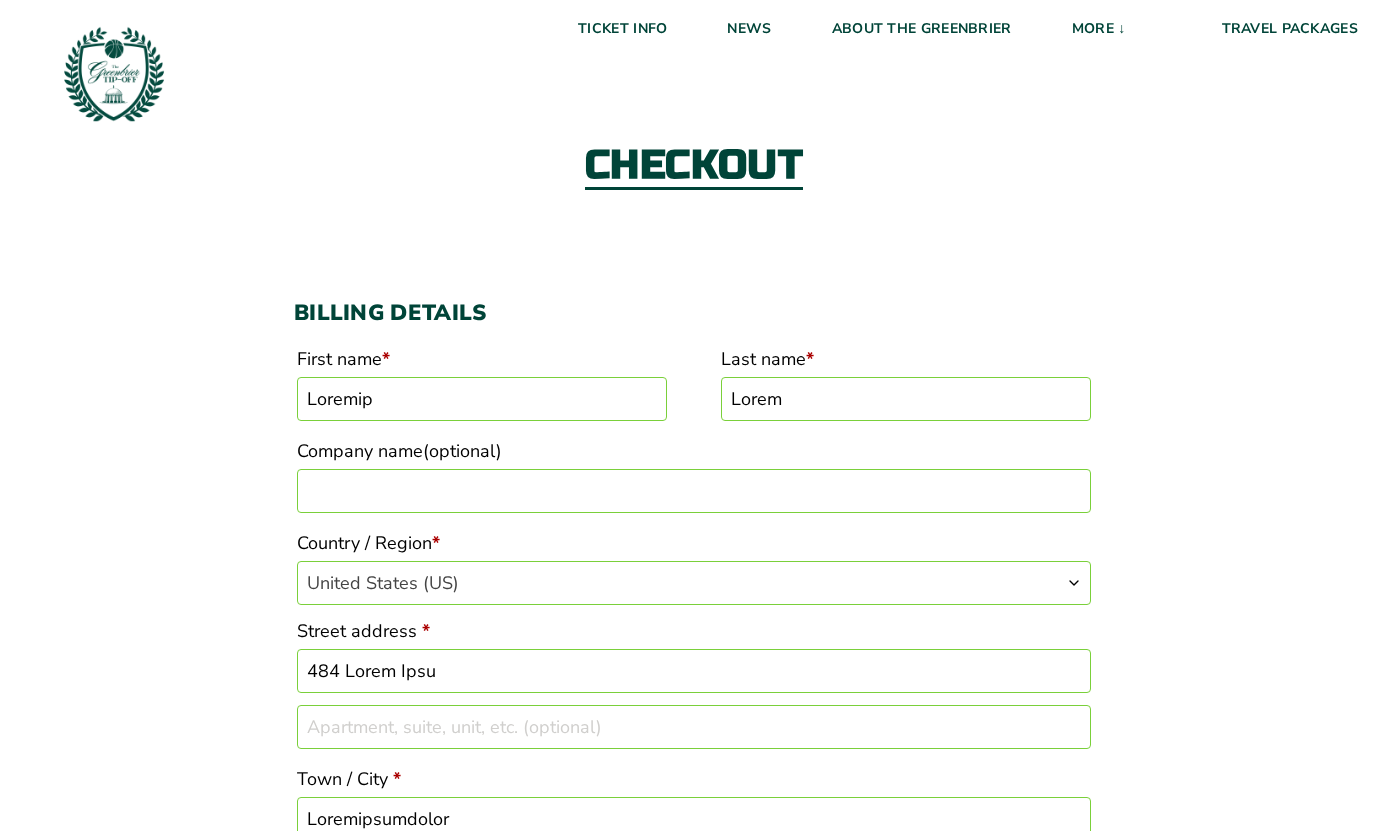 scroll, scrollTop: 0, scrollLeft: 0, axis: both 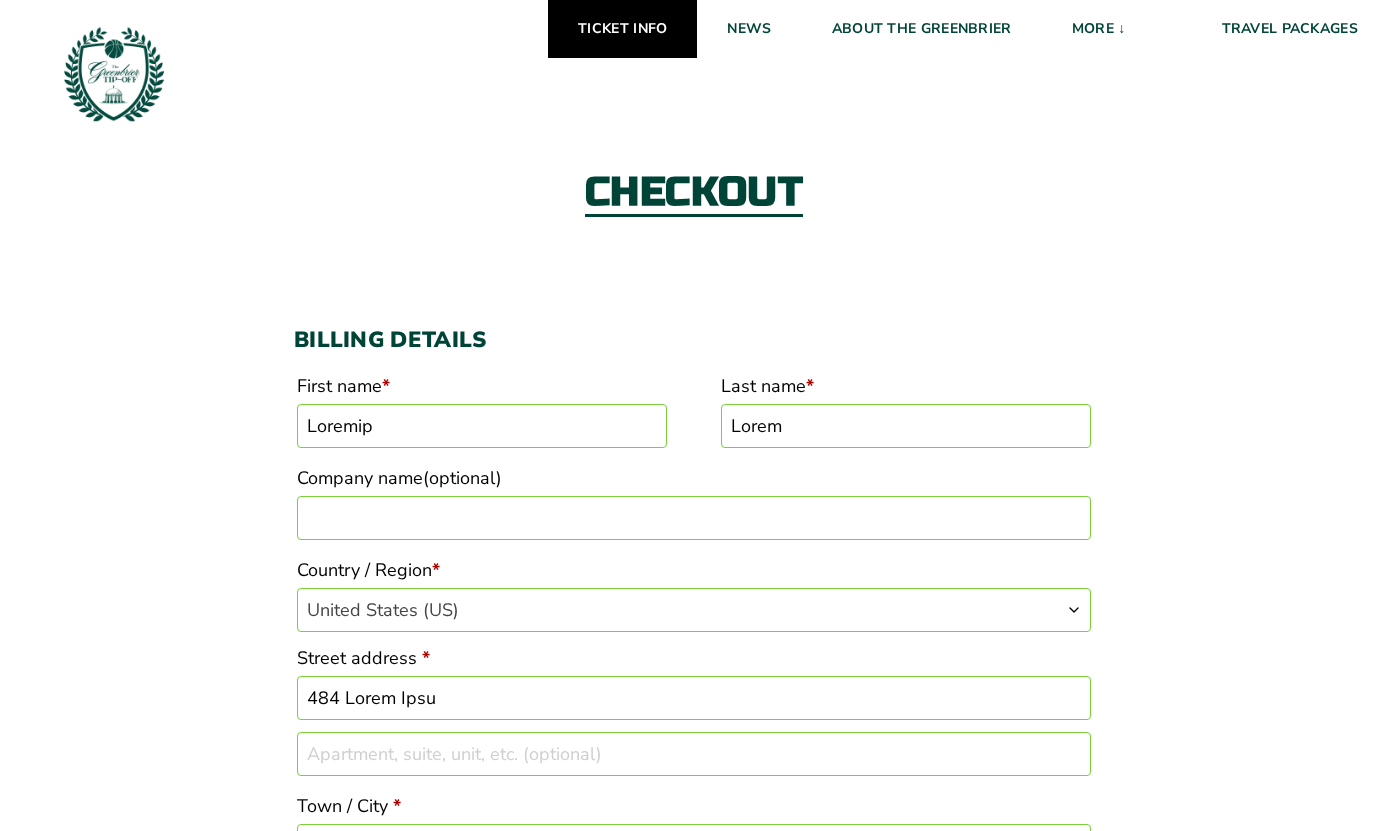 click on "Ticket Info" at bounding box center (622, 29) 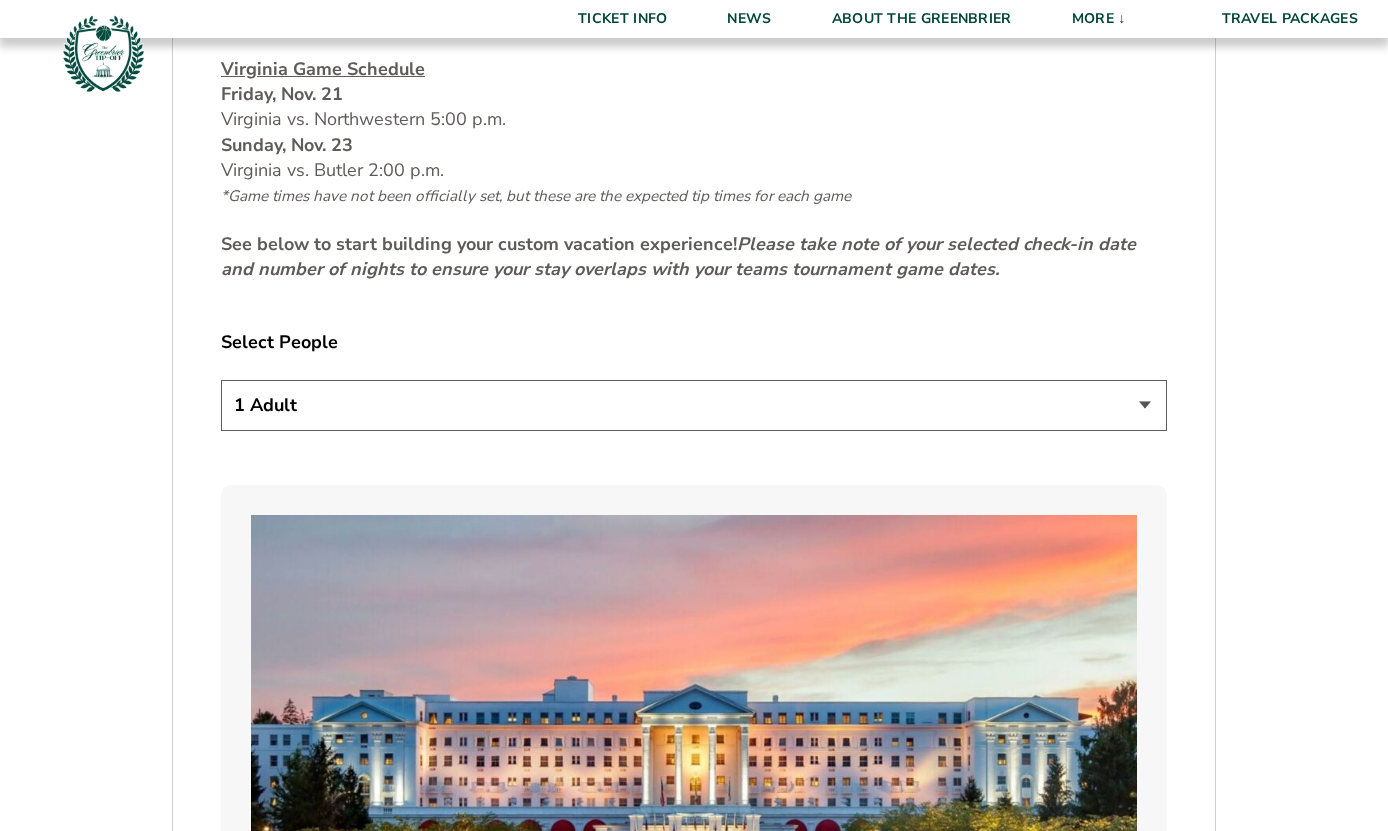 scroll, scrollTop: 1048, scrollLeft: 0, axis: vertical 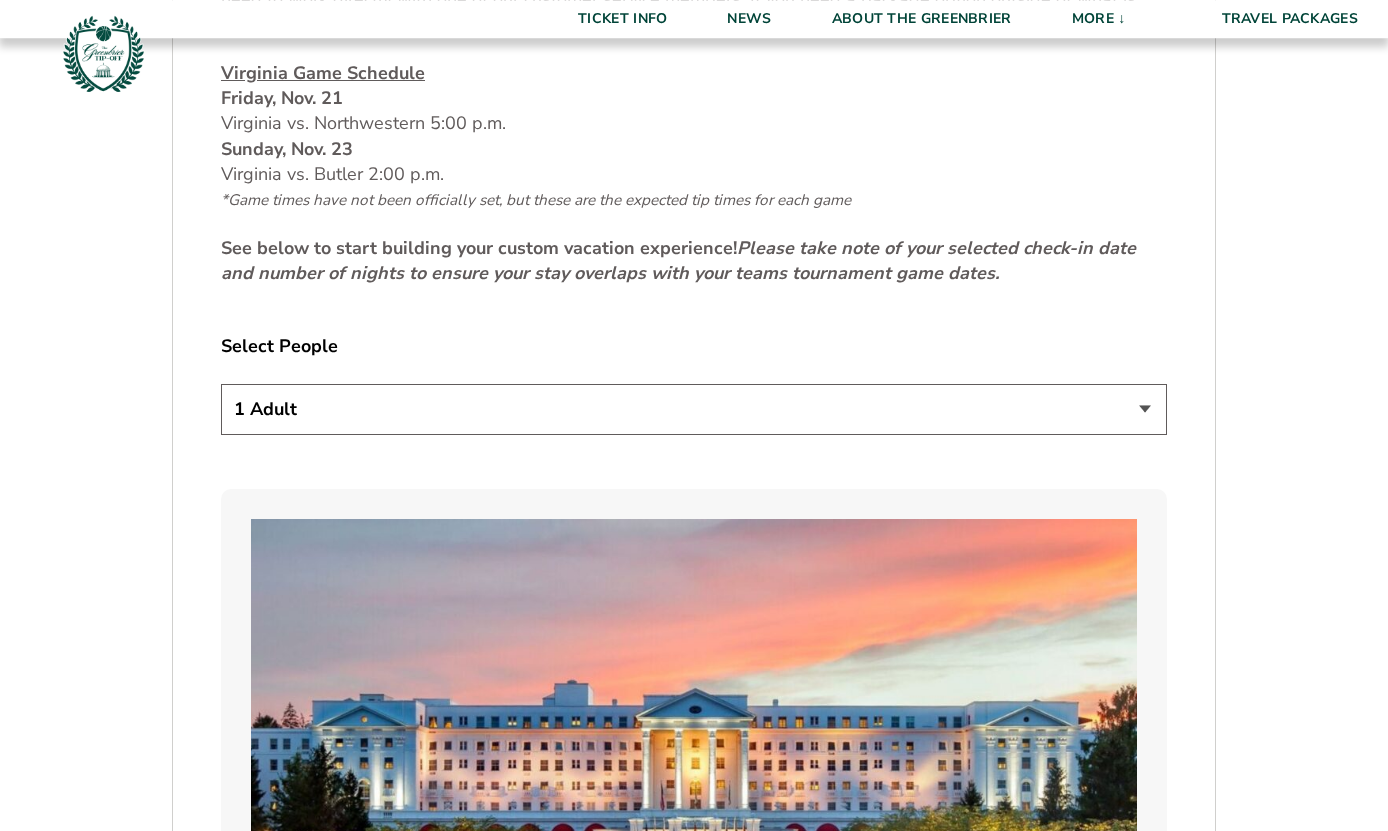 click on "1 Adult
2 Adults
3 Adults
4 Adults
2 Adults + 1 Child
2 Adults + 2 Children
2 Adults + 3 Children" at bounding box center (694, 409) 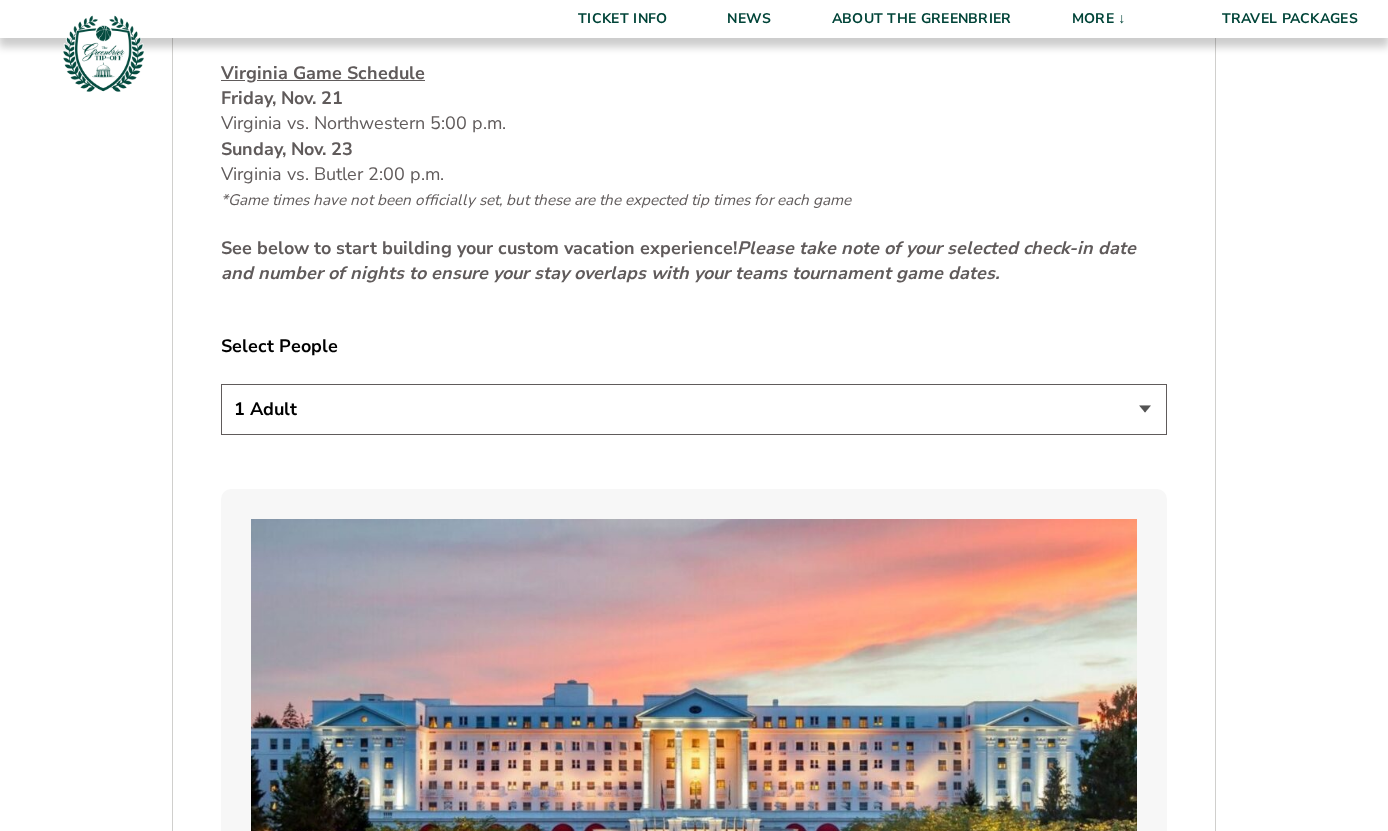 select on "2 Adults" 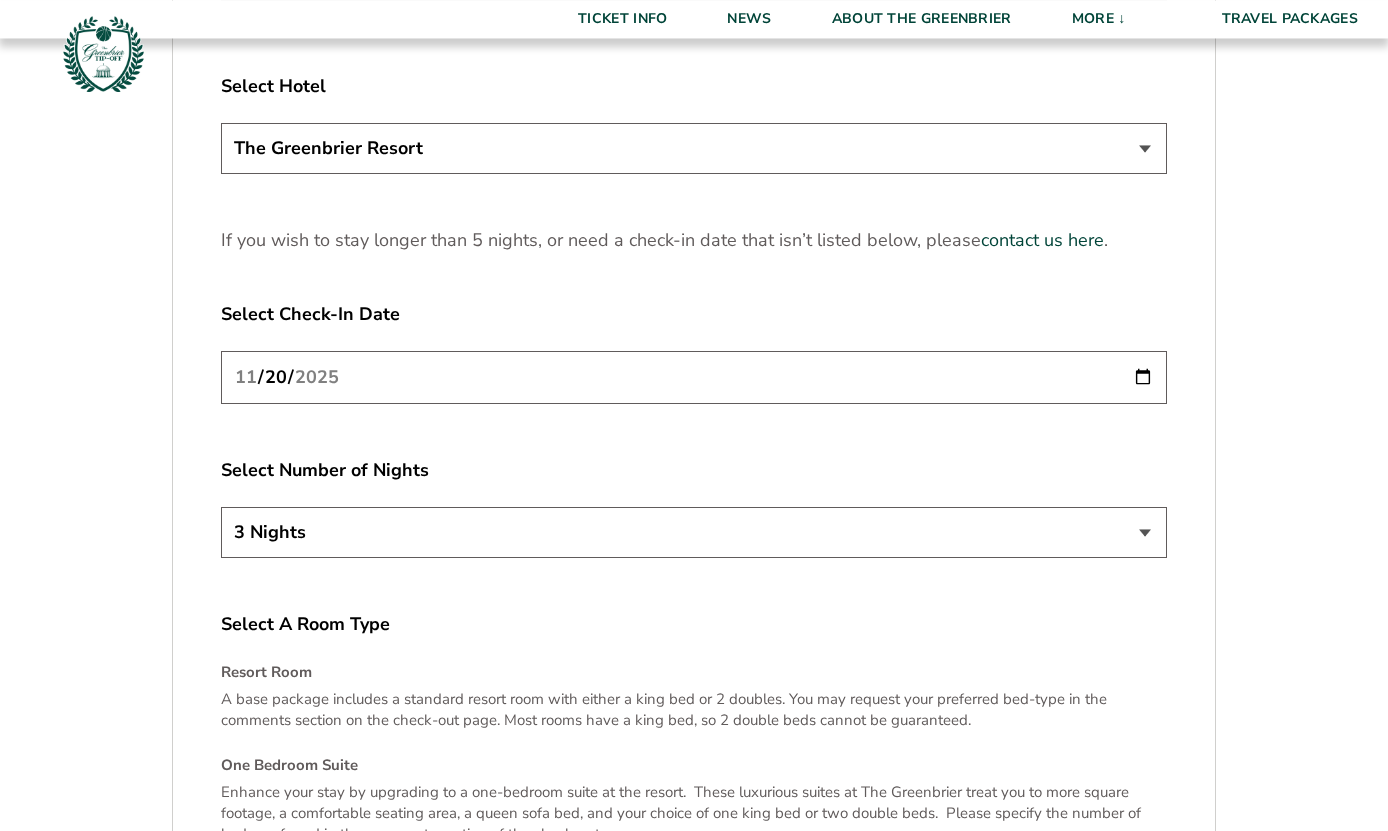 scroll, scrollTop: 2620, scrollLeft: 0, axis: vertical 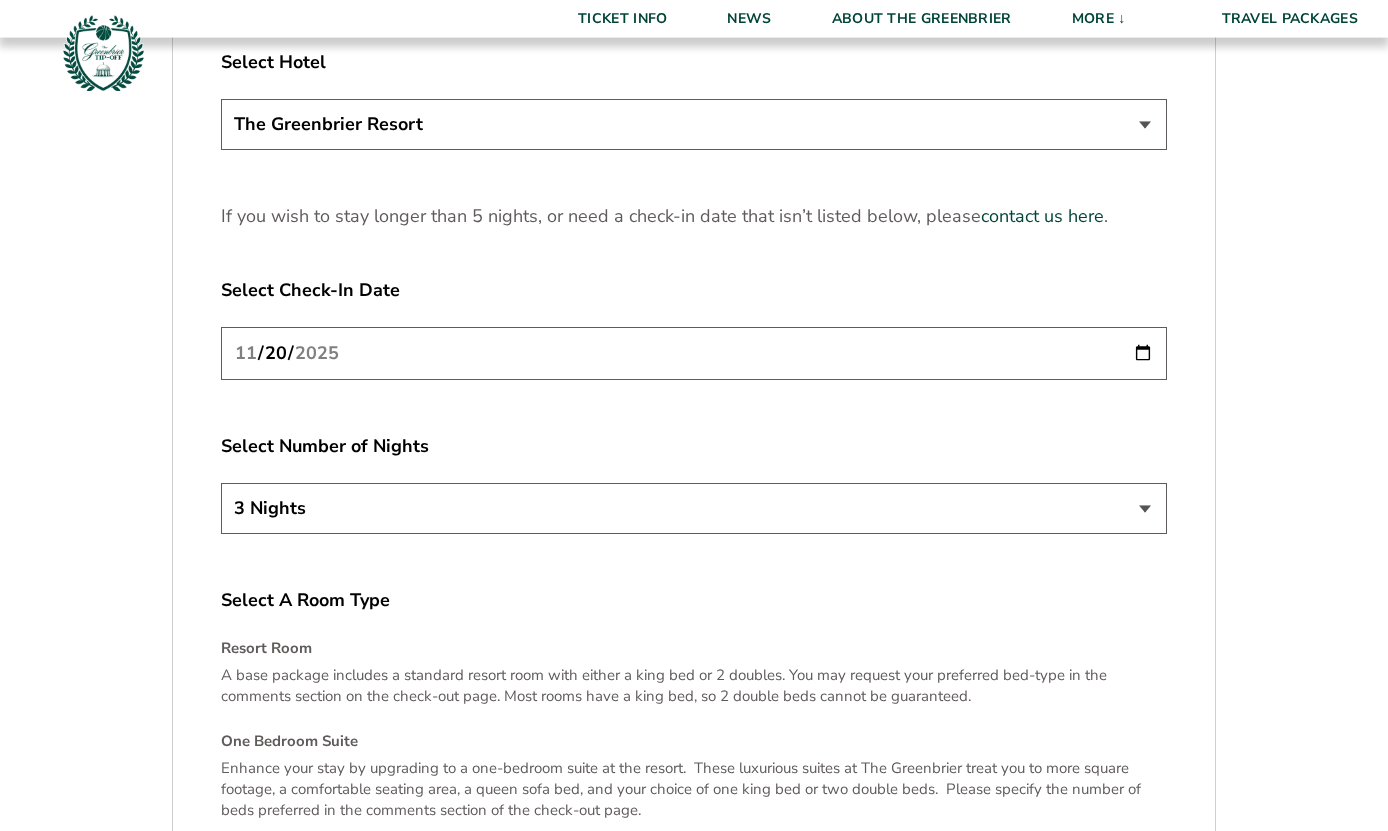 click on "3 Nights
4 Nights
5 Nights" at bounding box center (694, 508) 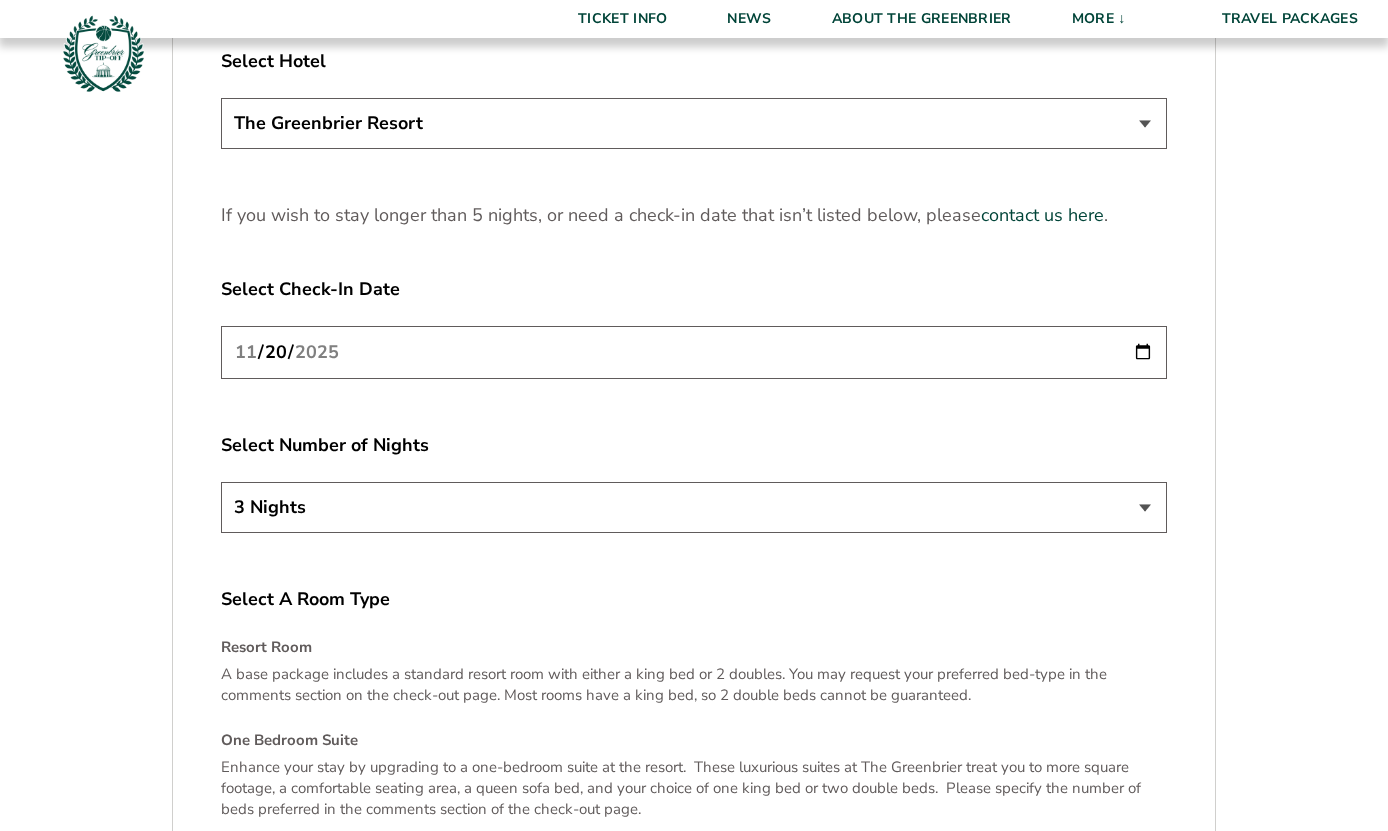 select on "4 Nights" 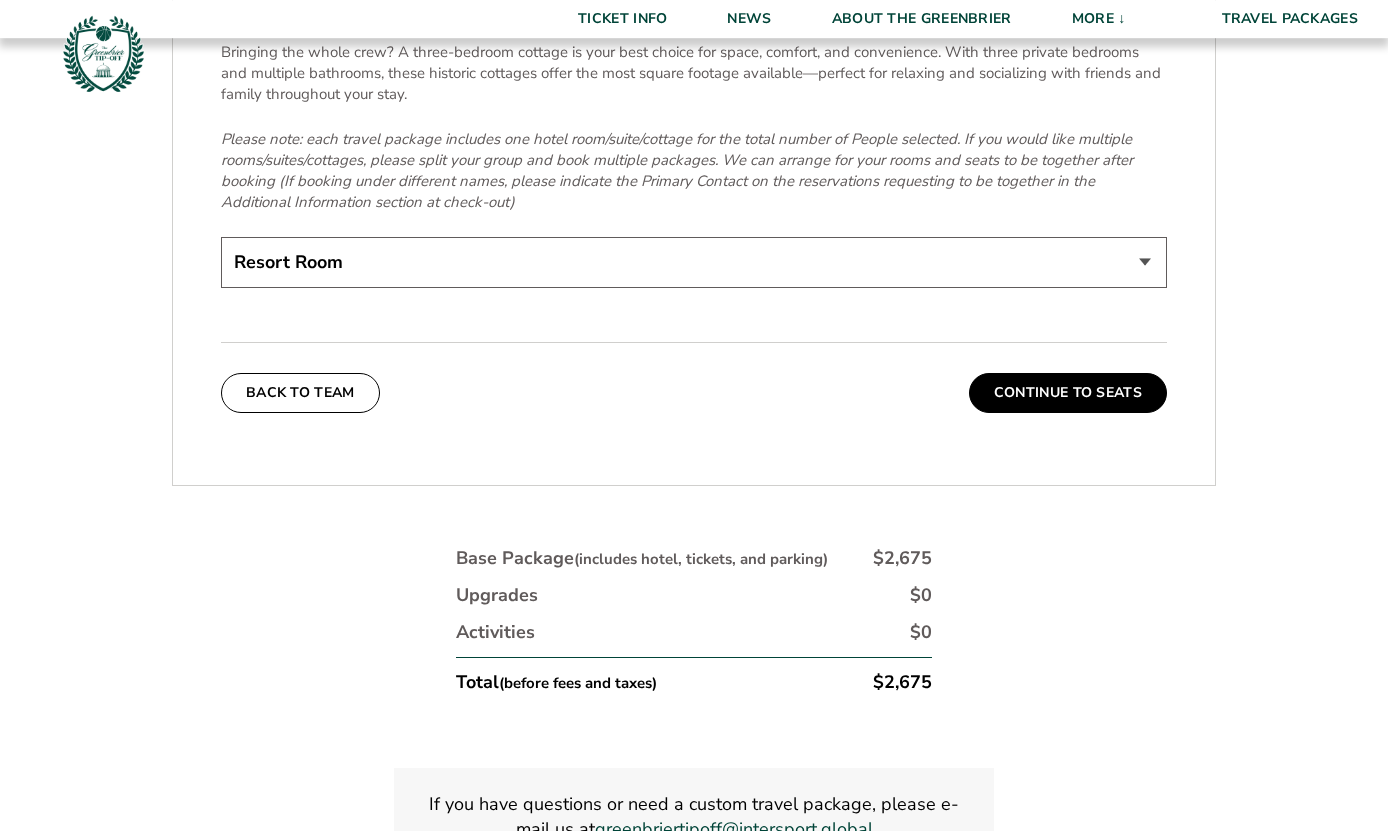 click on "Resort Room  One Bedroom Suite (+$200 per night) Two Bedroom Suite (+$475 per night) One Bedroom Cottage (+$275 per night) Two Bedroom Cottage (+$875 per night) Three Bedroom Cottage (+$1475 per night)" at bounding box center [694, 262] 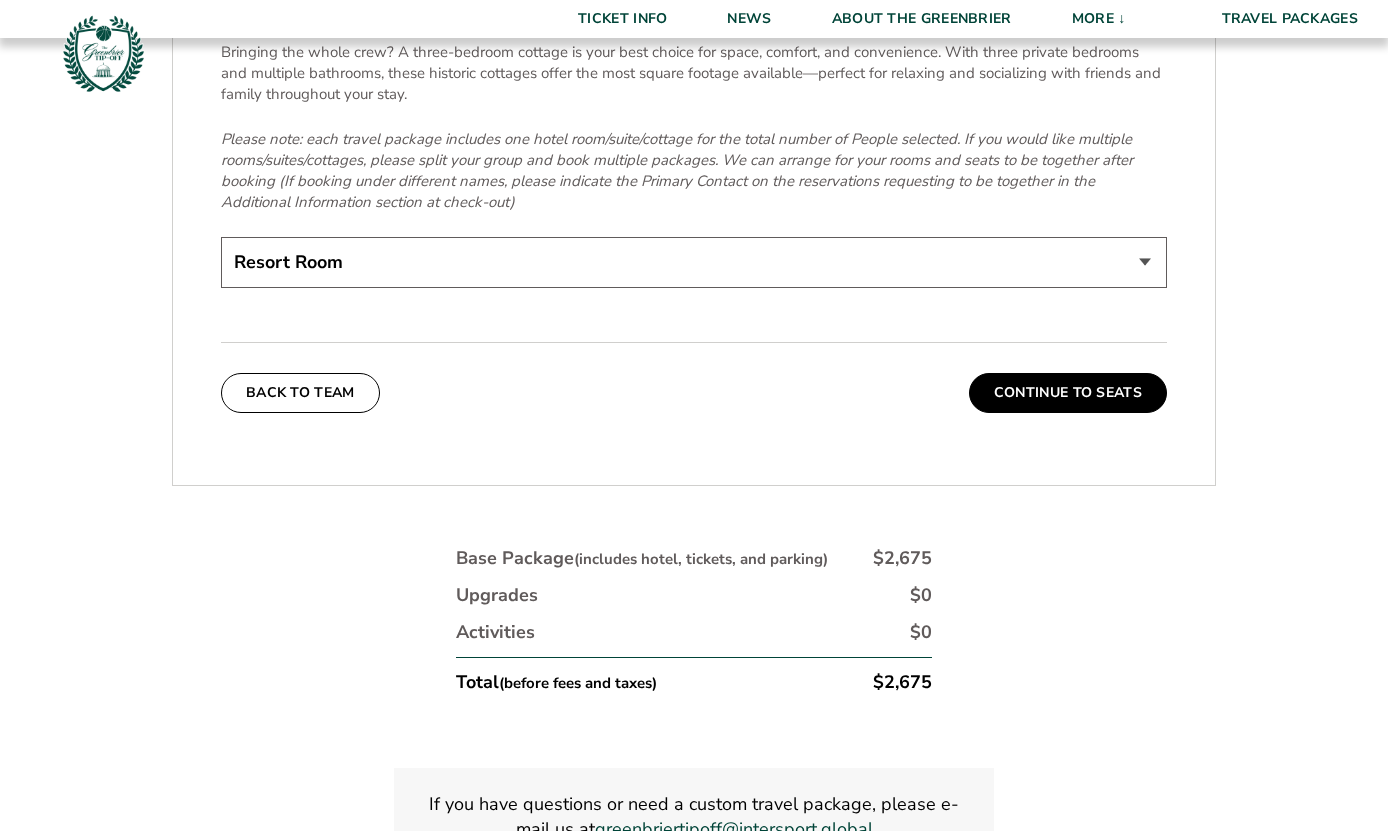 select on "One Bedroom Suite" 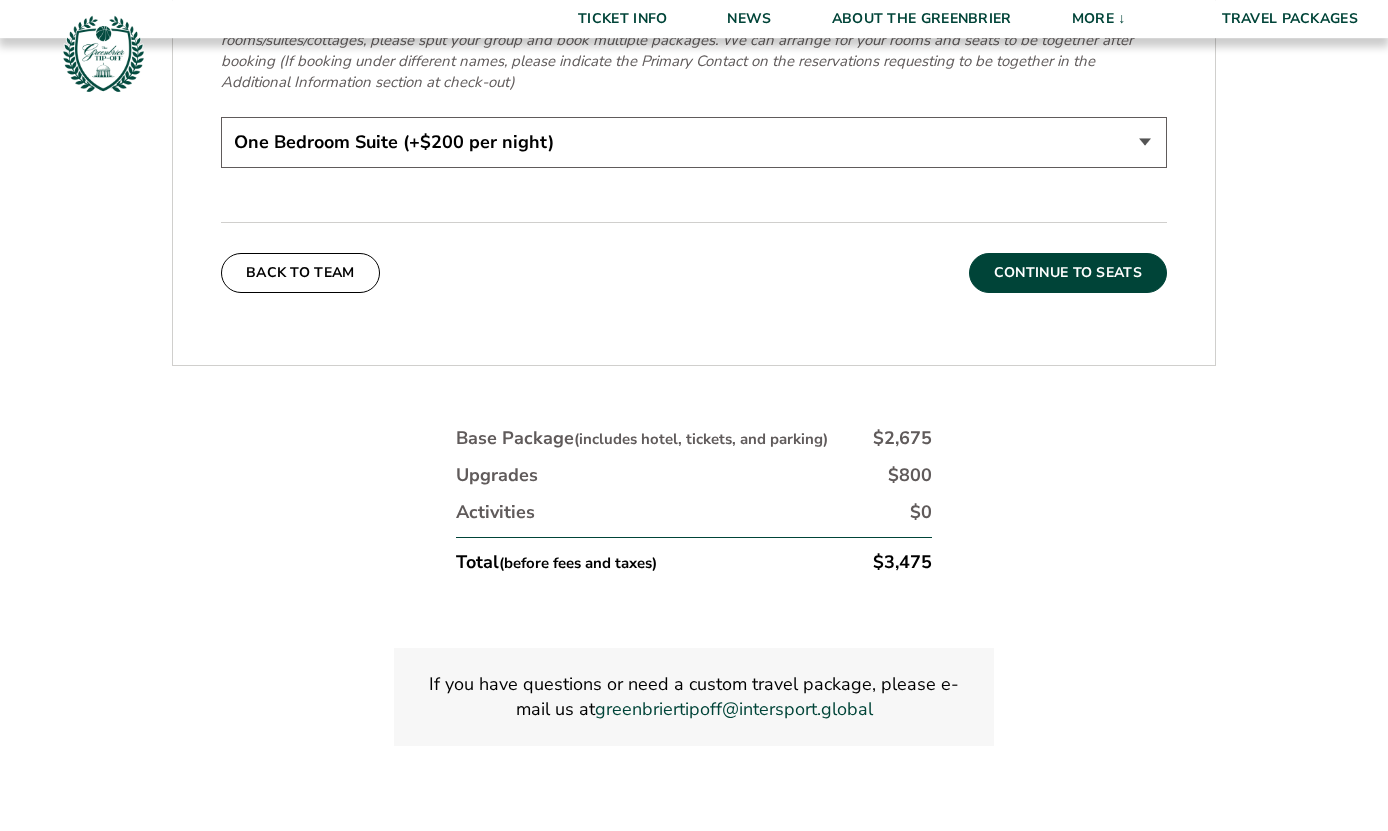 click on "Continue To Seats" at bounding box center [1068, 273] 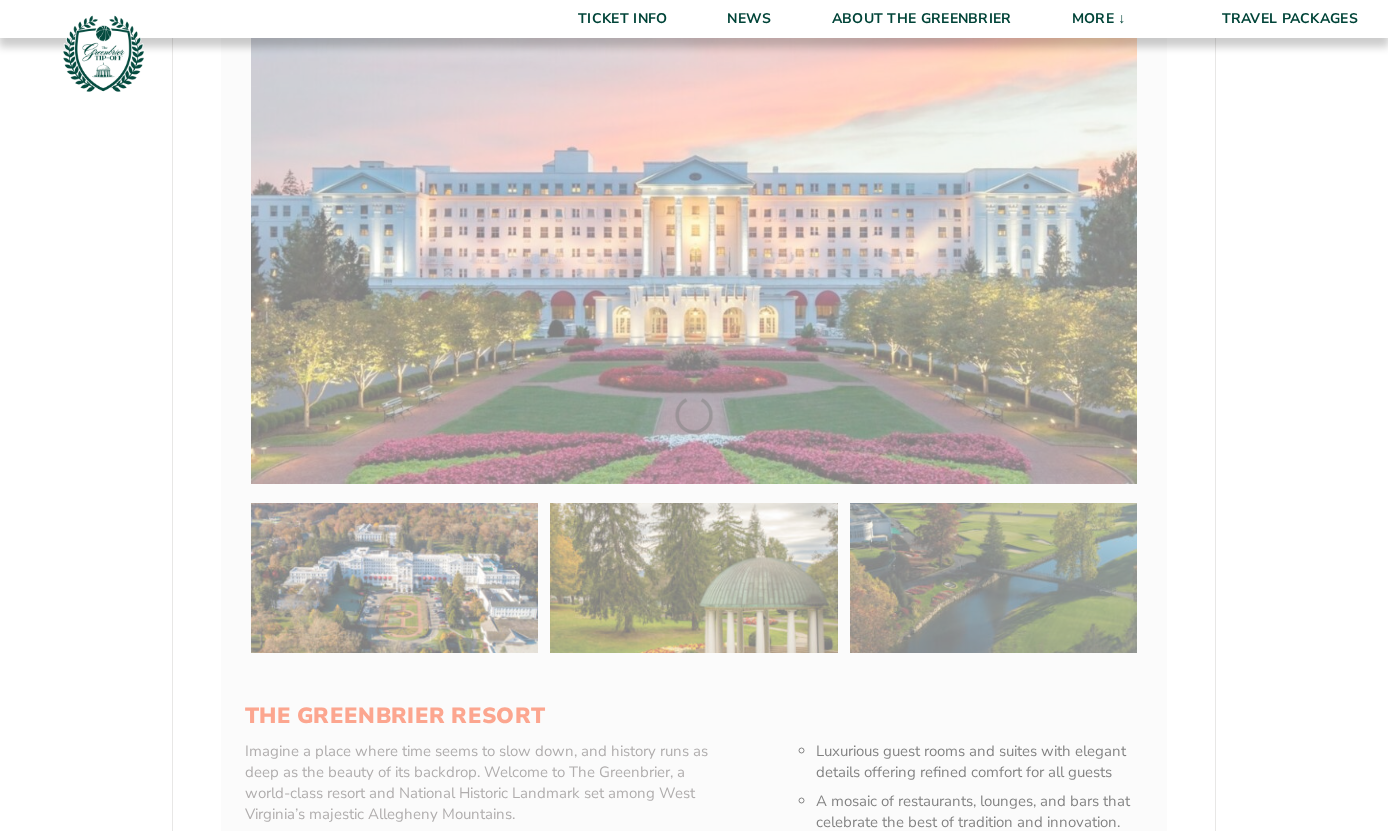 scroll, scrollTop: 441, scrollLeft: 0, axis: vertical 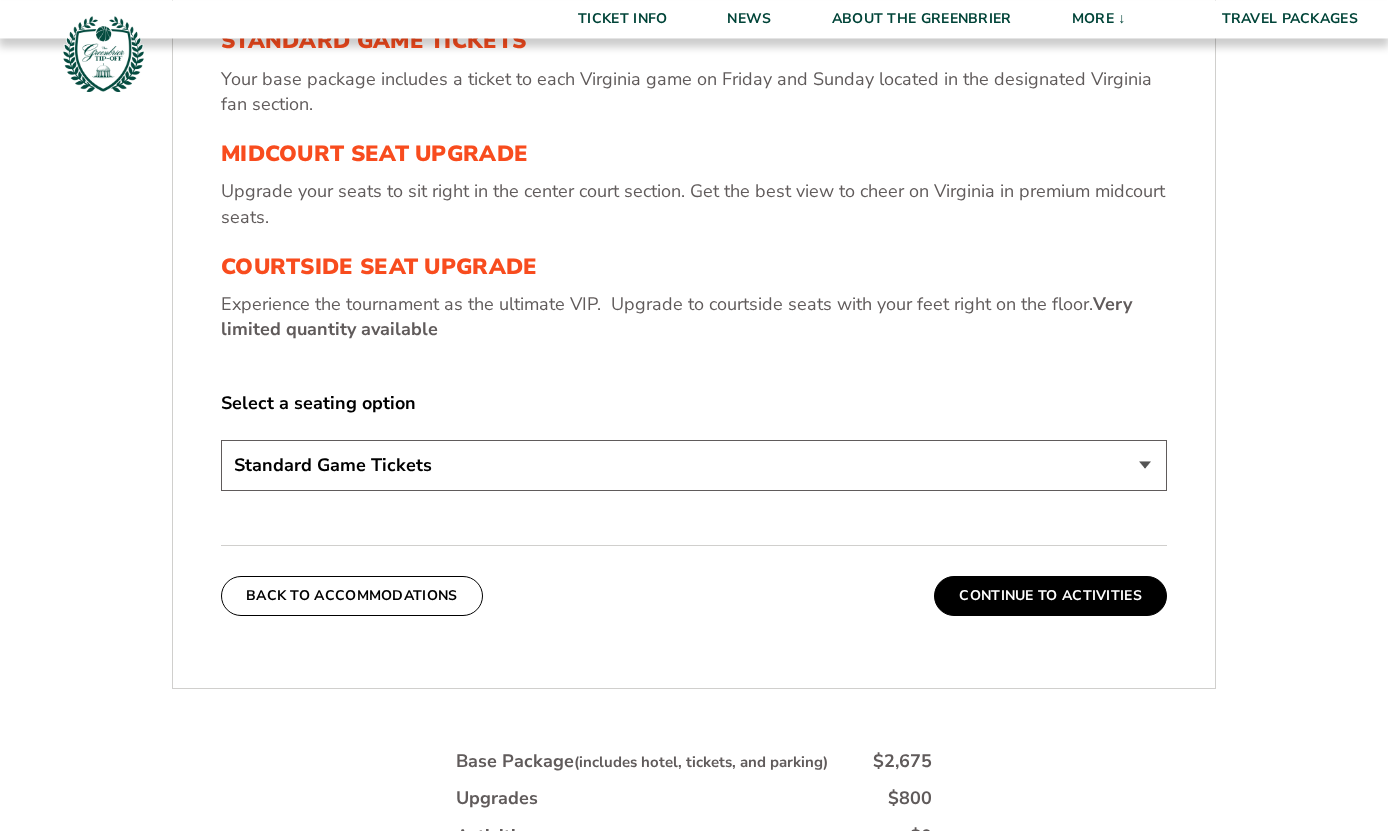 click on "Standard Game Tickets
Midcourt Seat Upgrade (+$130 per person)
Courtside Seat Upgrade (+$590 per person)" at bounding box center [694, 465] 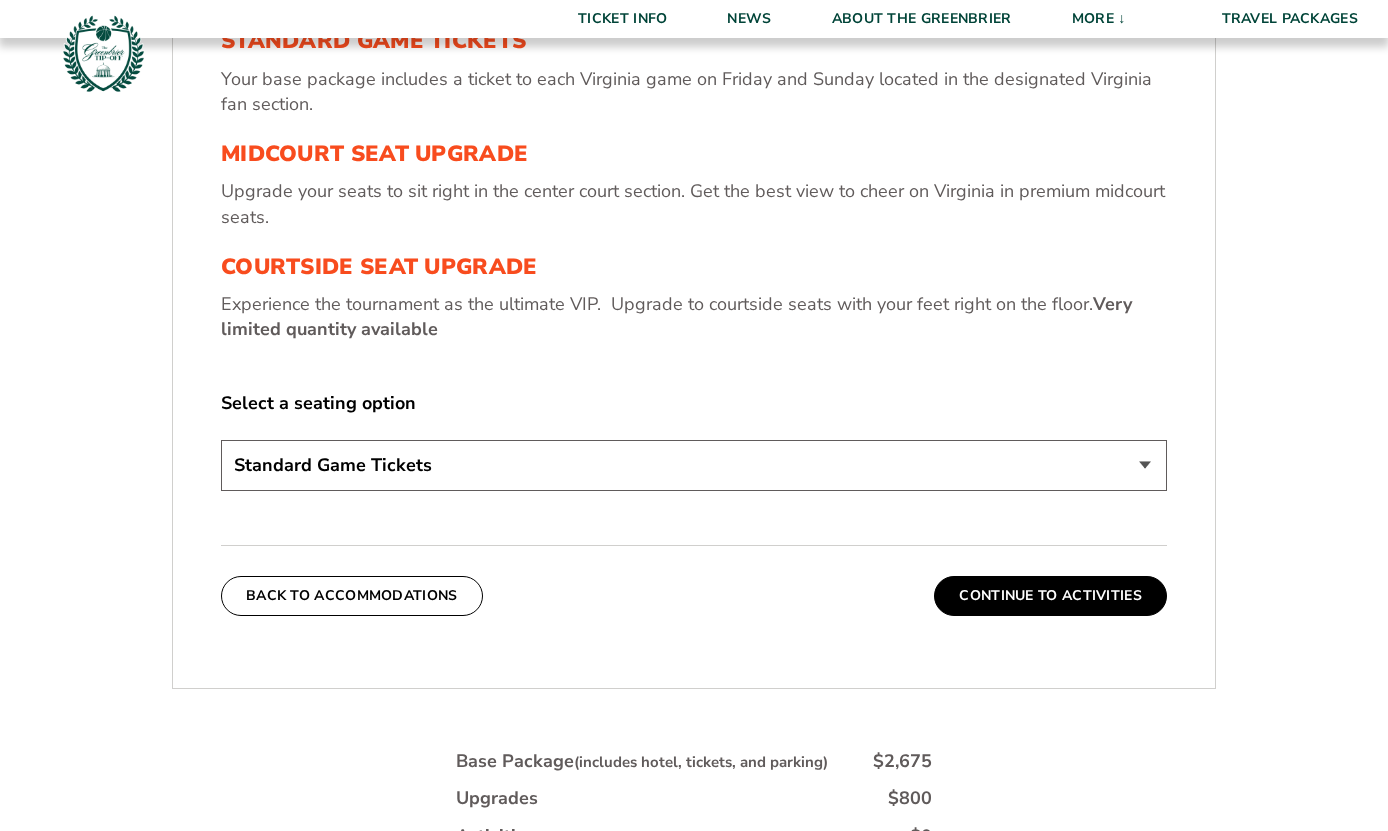 select on "Midcourt Seat Upgrade" 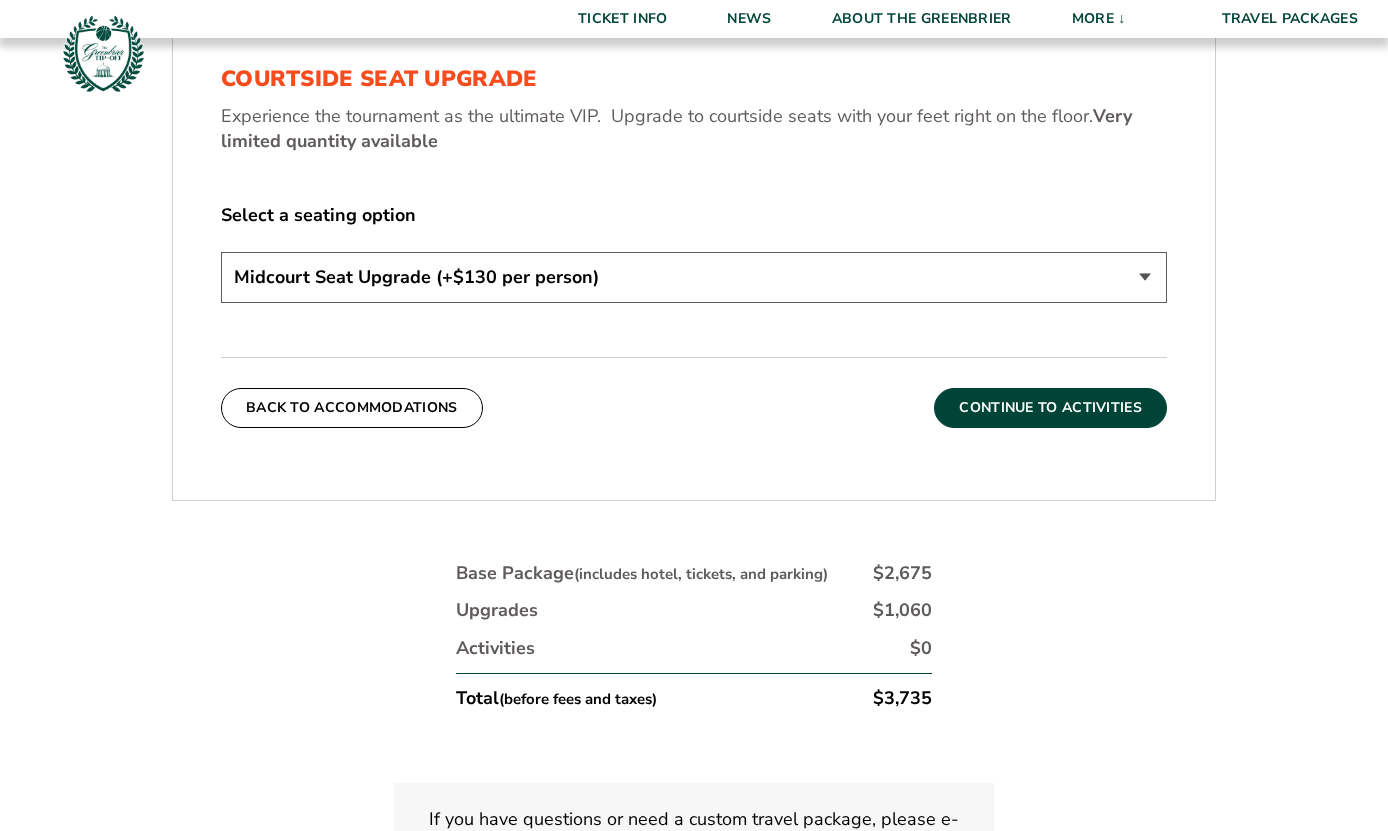 click on "Continue To Activities" at bounding box center (1050, 408) 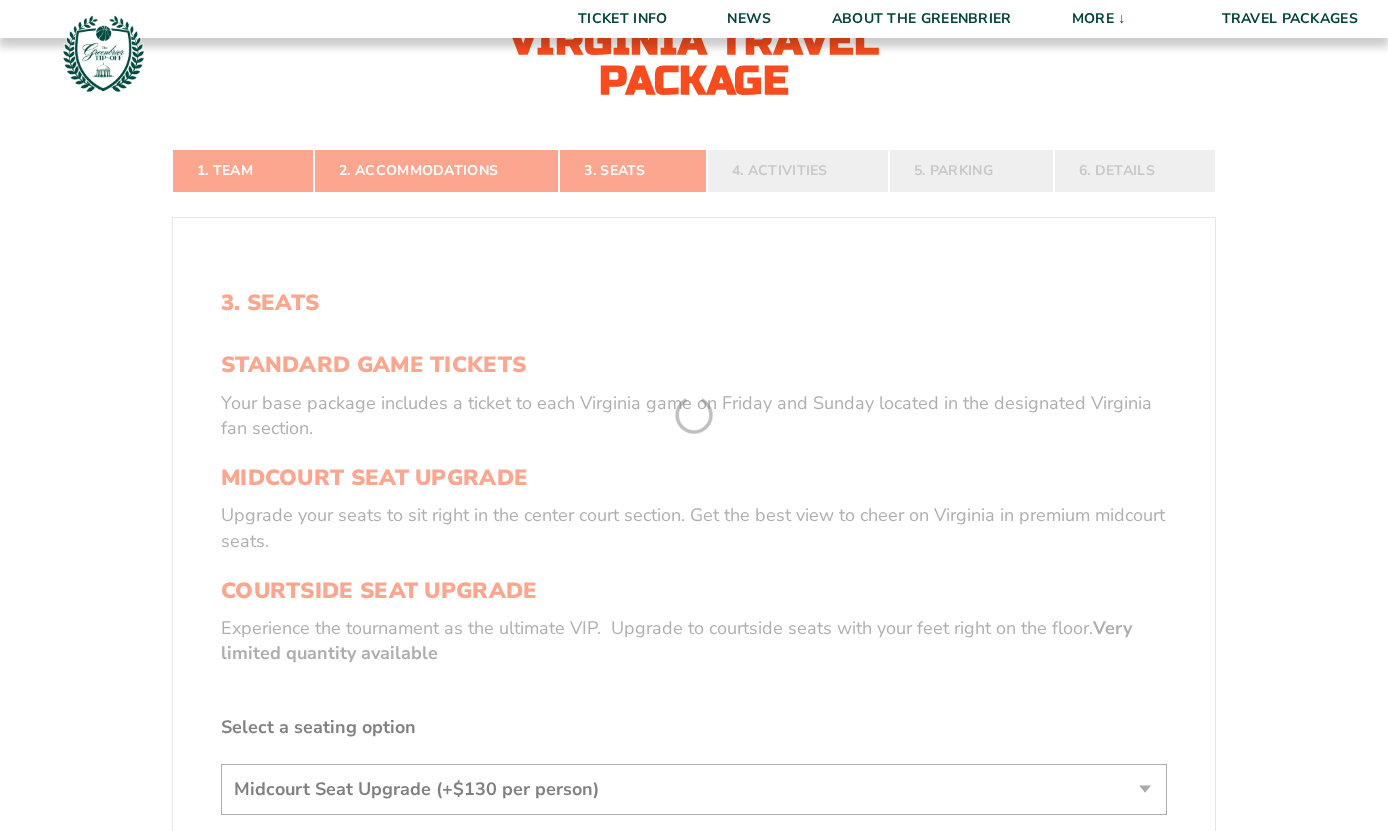 scroll, scrollTop: 441, scrollLeft: 0, axis: vertical 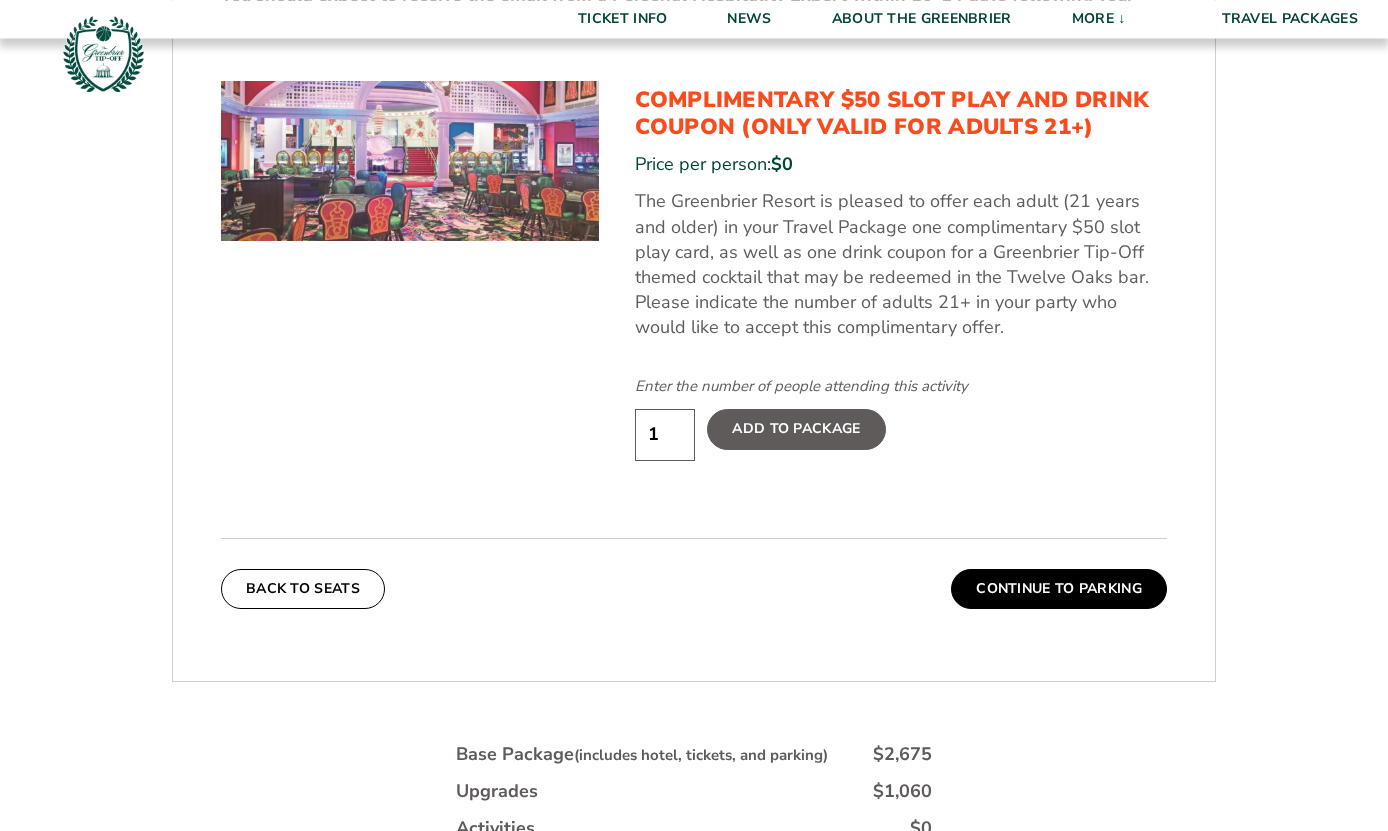 click on "1" at bounding box center [665, 434] 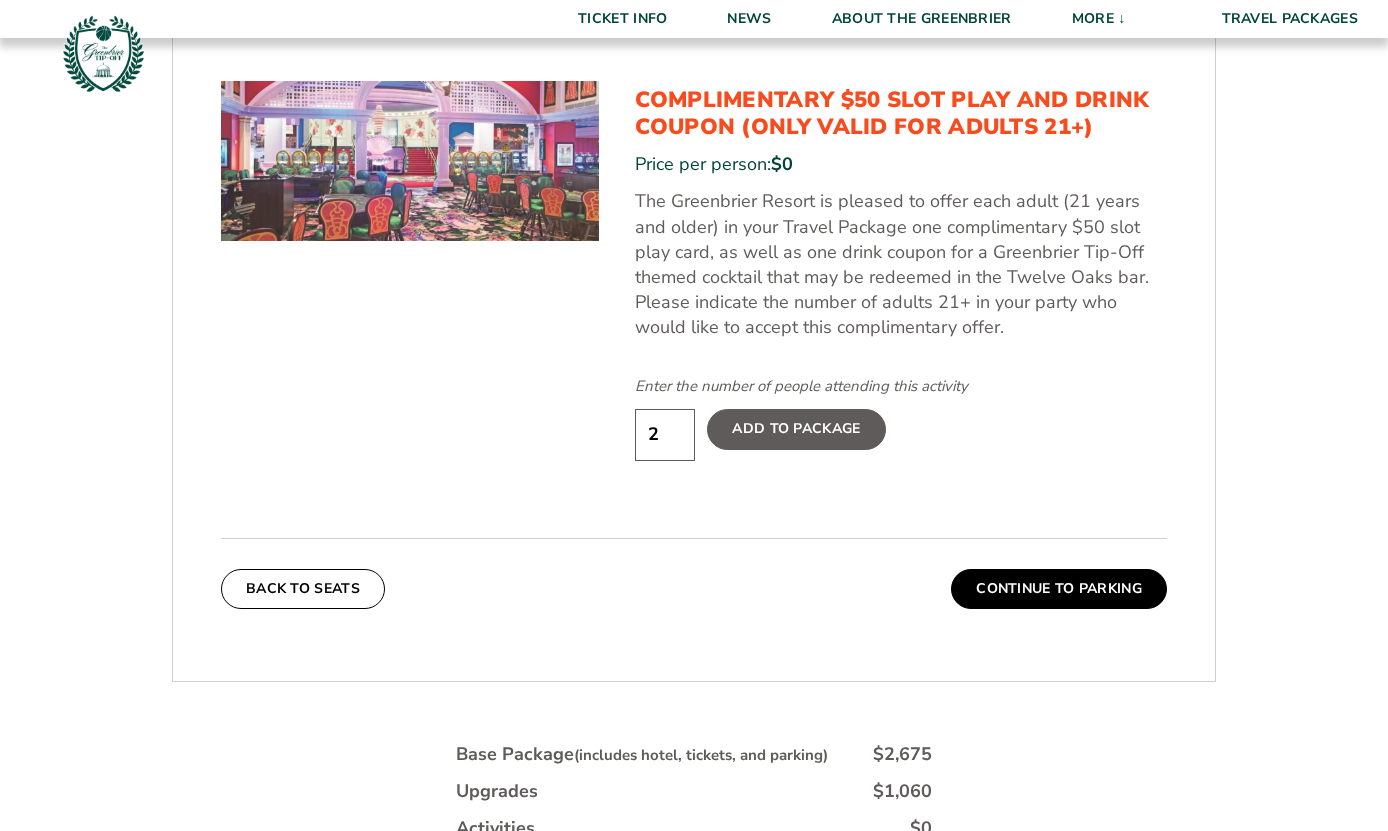 type on "2" 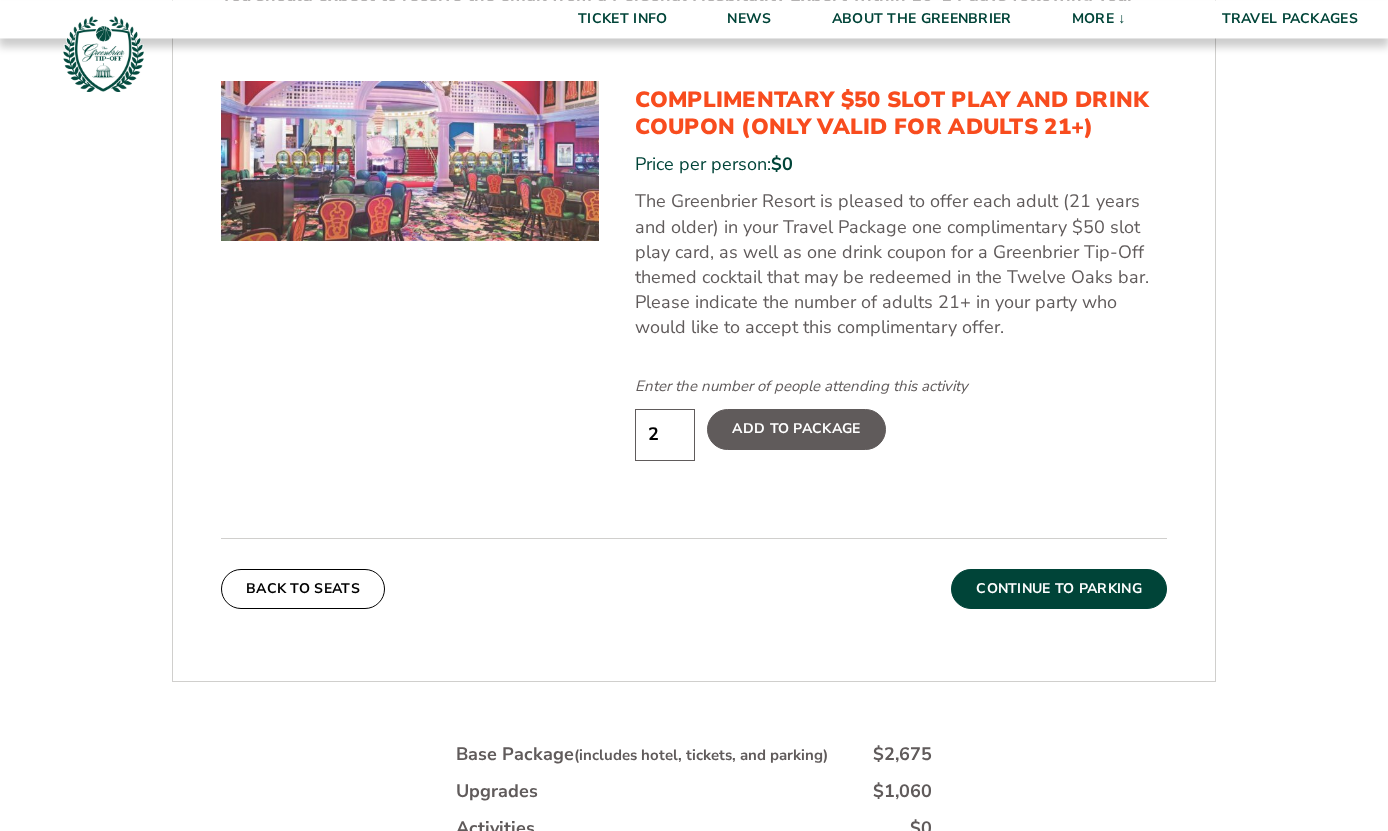 click on "Continue To Parking" at bounding box center [1059, 589] 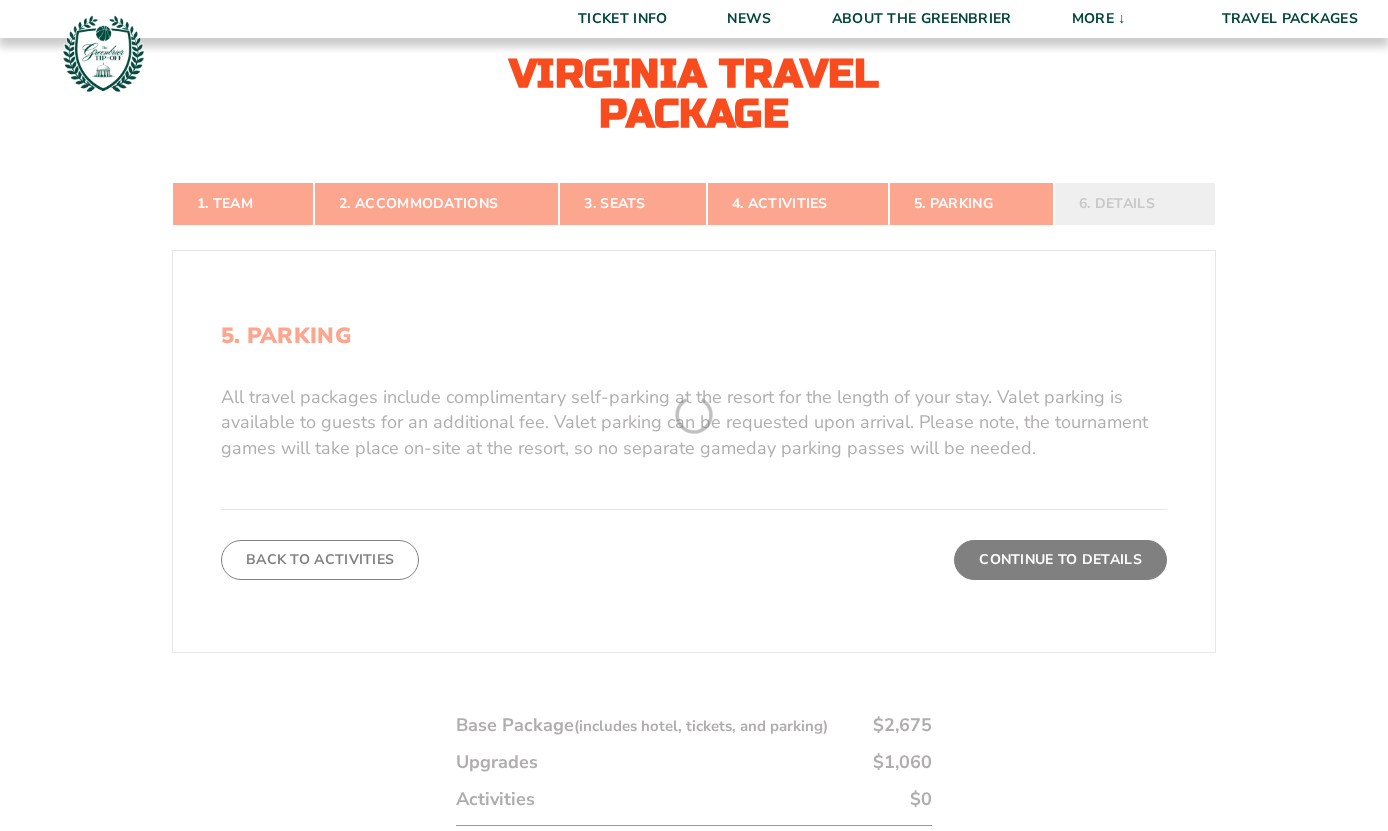 scroll, scrollTop: 441, scrollLeft: 0, axis: vertical 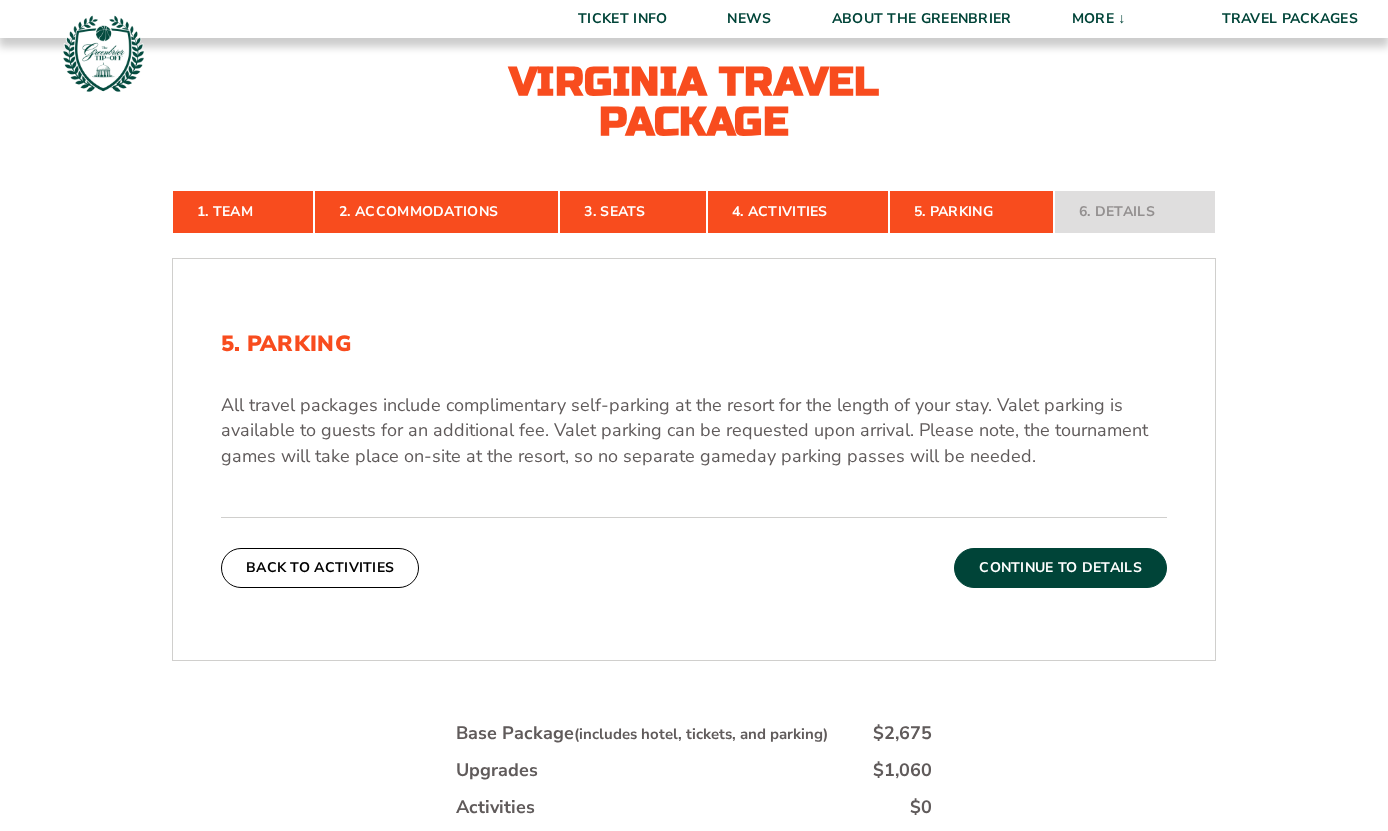 click on "Continue To Details" at bounding box center [1060, 568] 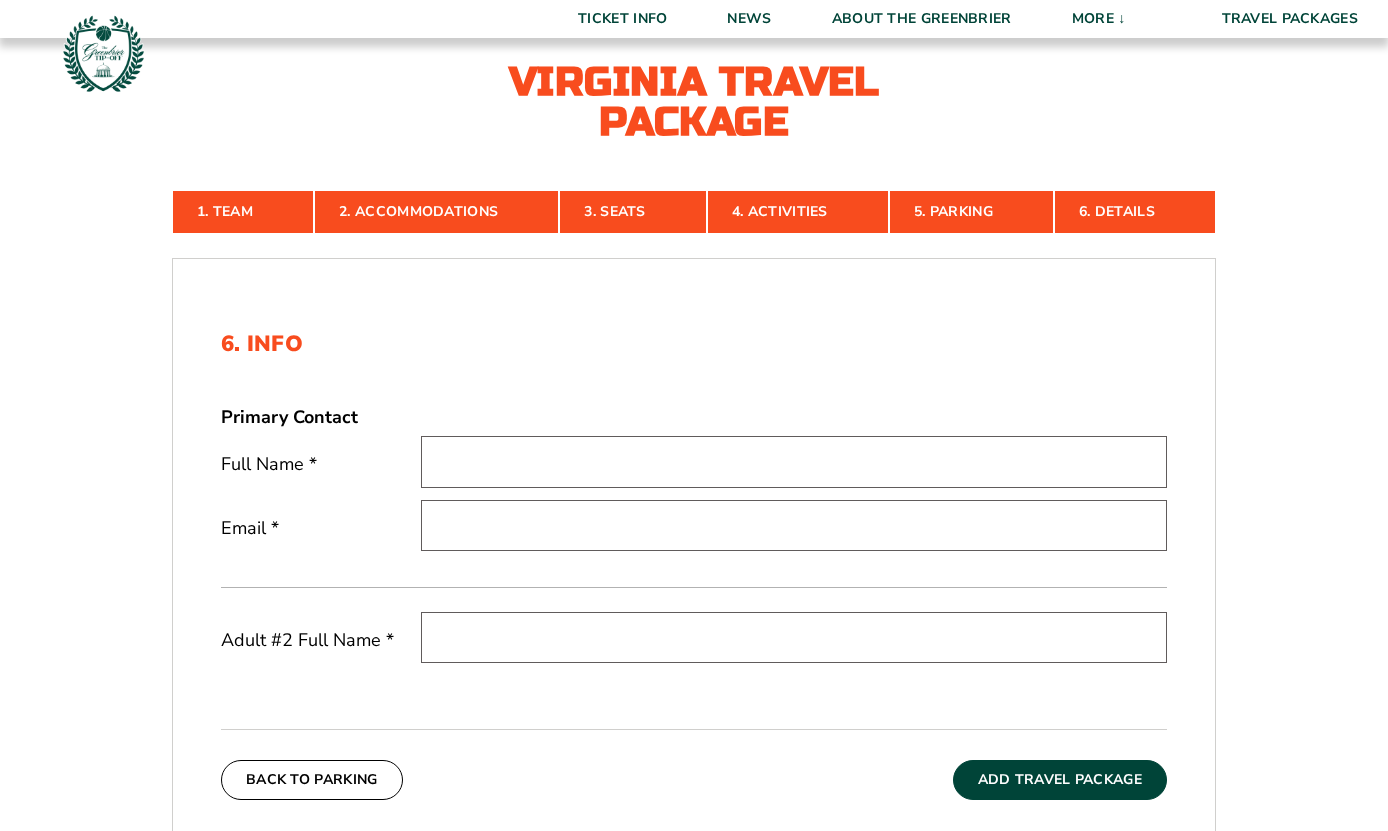click at bounding box center [794, 461] 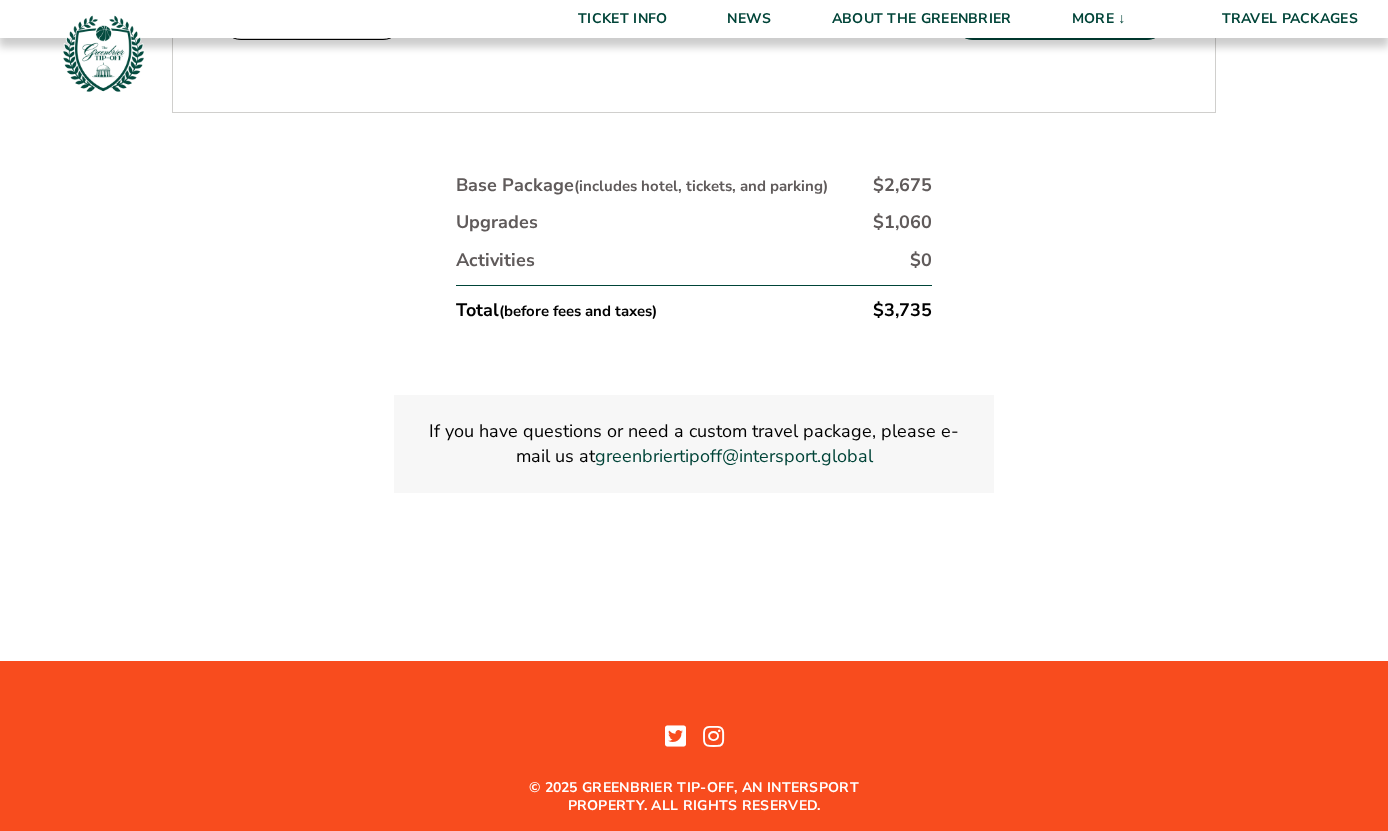 scroll, scrollTop: 1192, scrollLeft: 0, axis: vertical 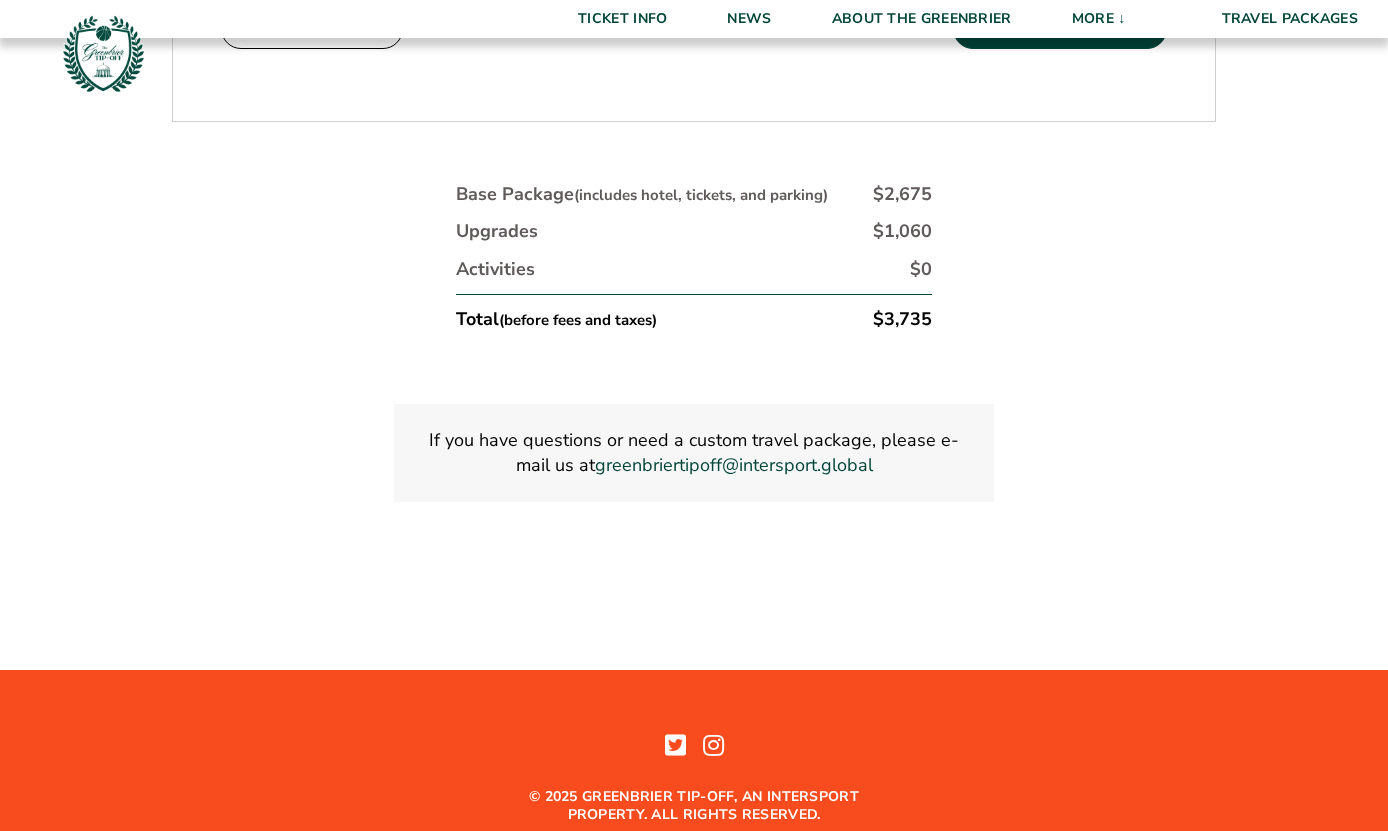 type on "[FIRST] [LAST]" 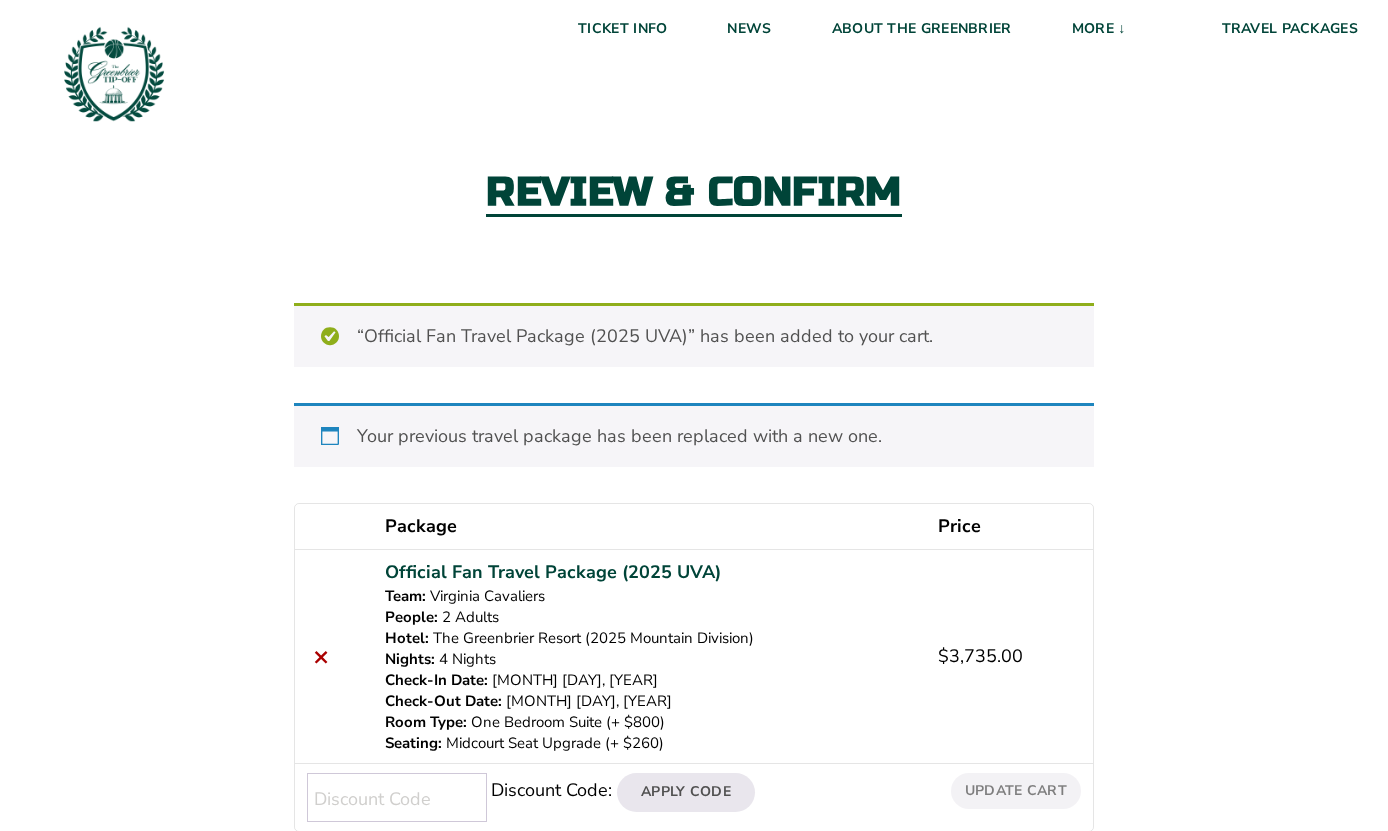scroll, scrollTop: 0, scrollLeft: 0, axis: both 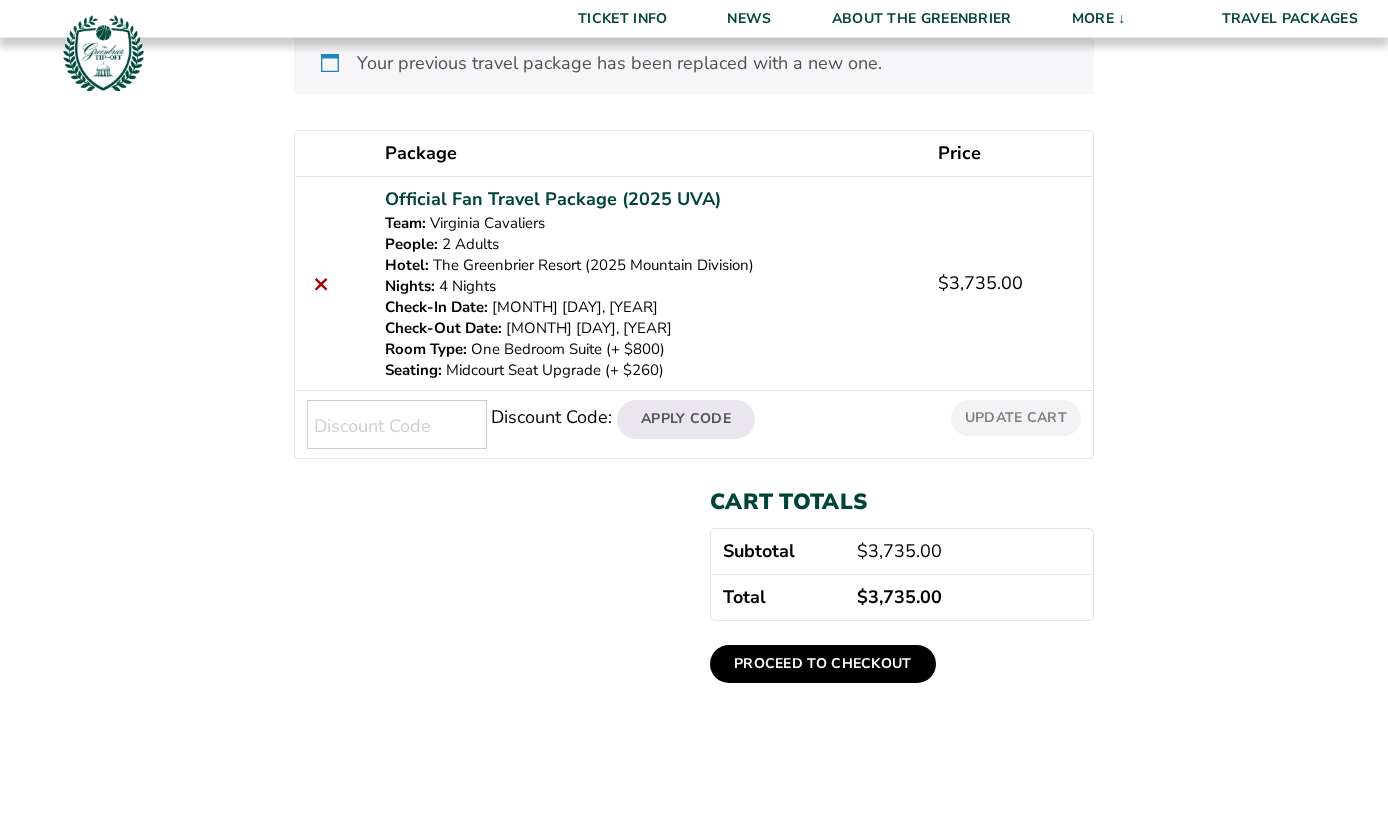 click on "Proceed to checkout" at bounding box center [823, 664] 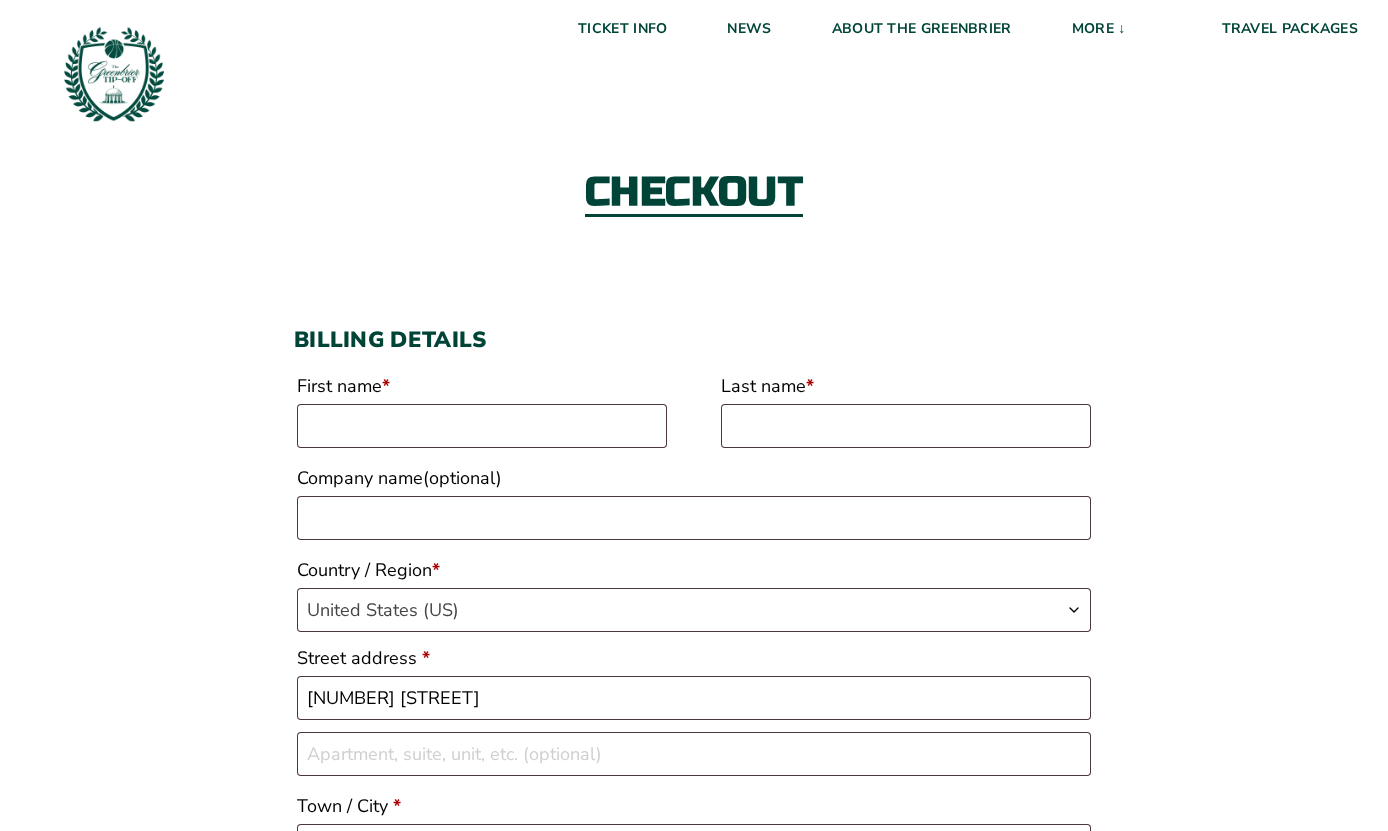 scroll, scrollTop: 0, scrollLeft: 0, axis: both 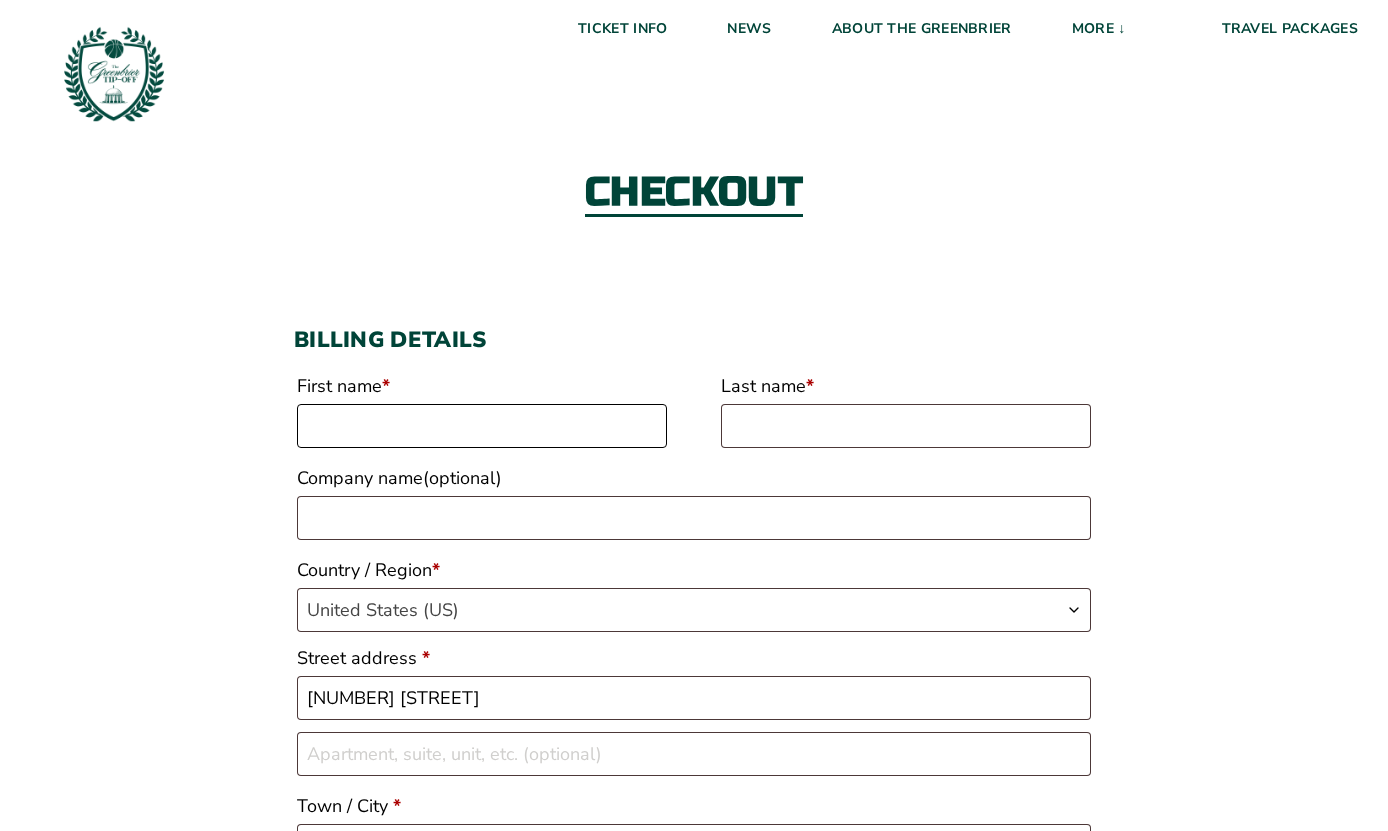 click on "First name  *" at bounding box center (482, 426) 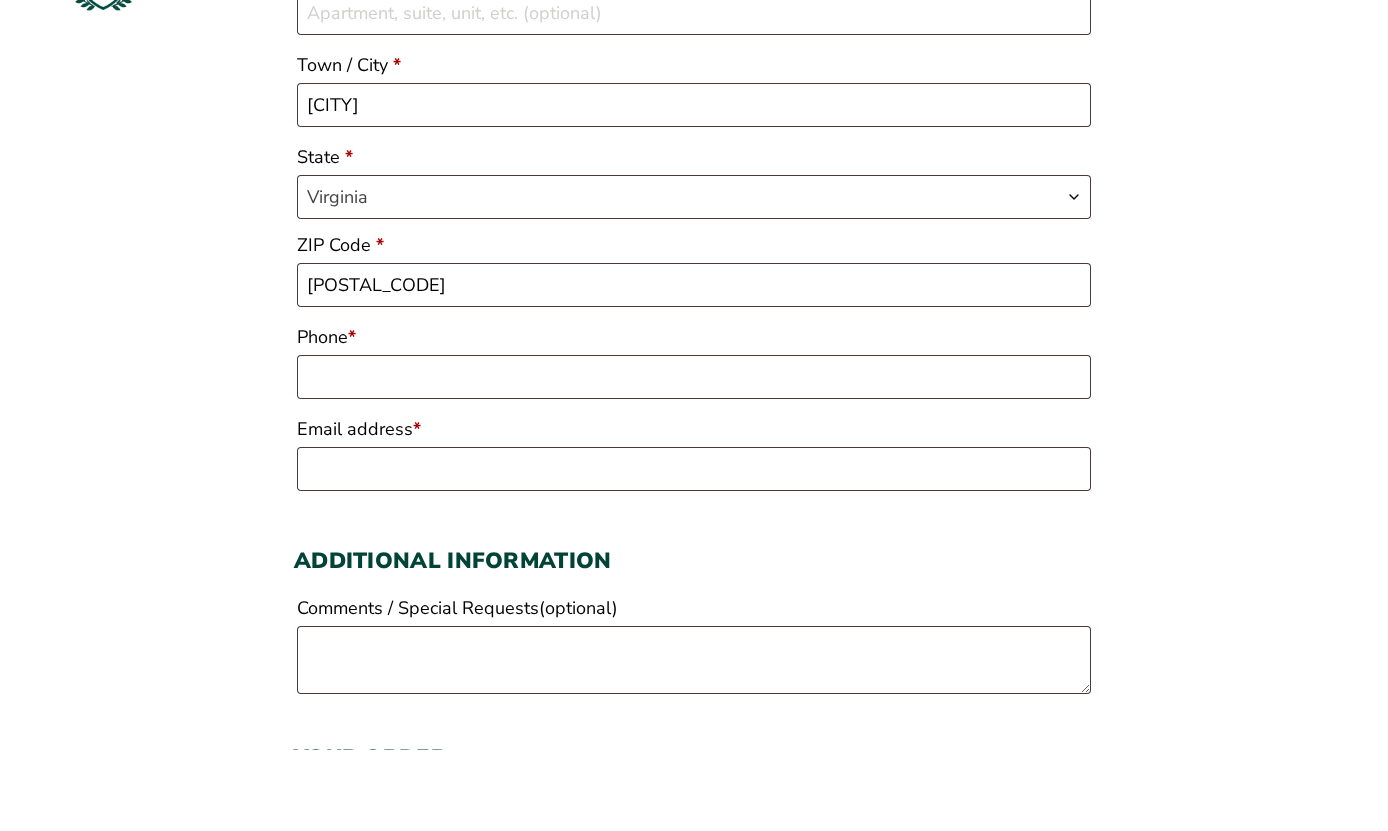 scroll, scrollTop: 662, scrollLeft: 0, axis: vertical 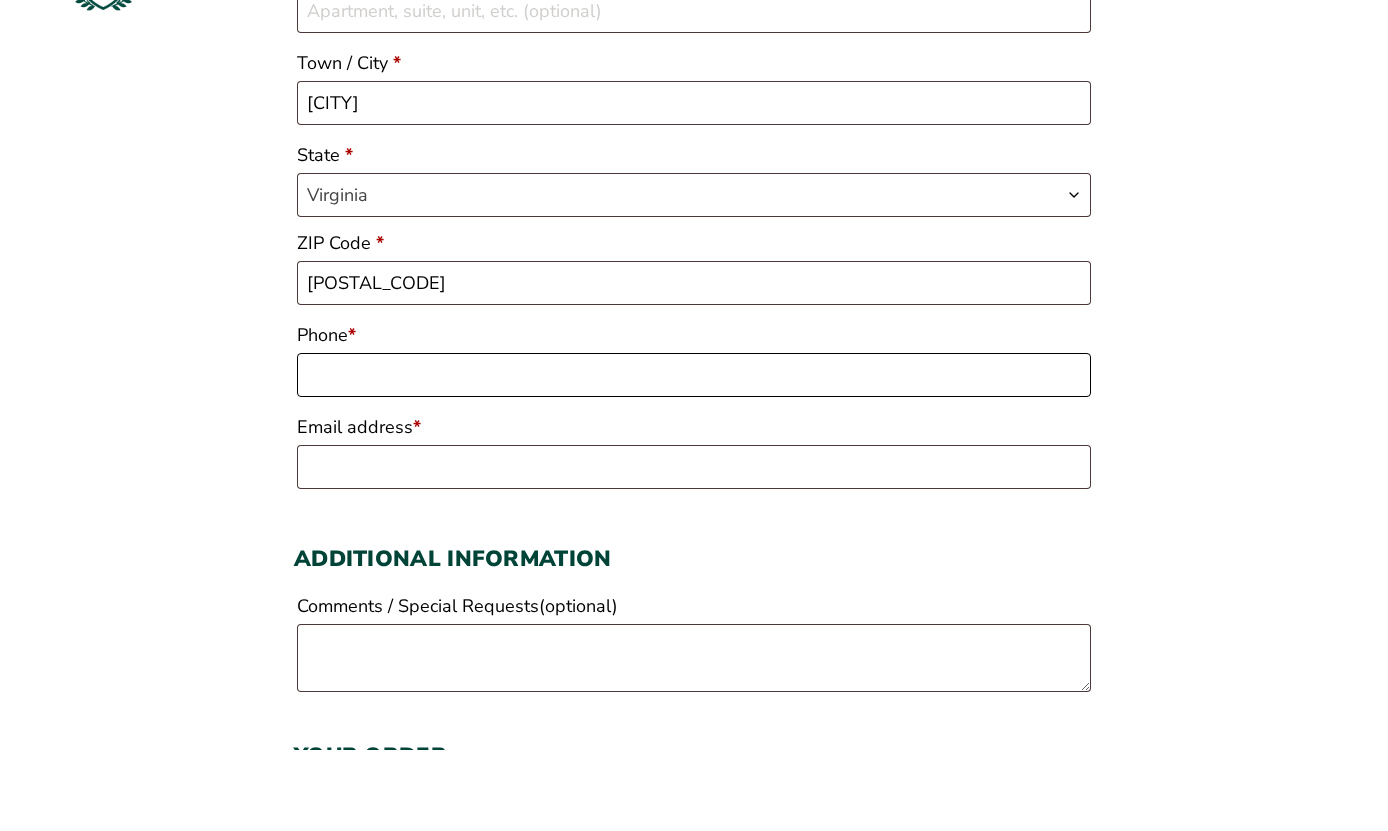 click on "Phone  *" at bounding box center (694, 456) 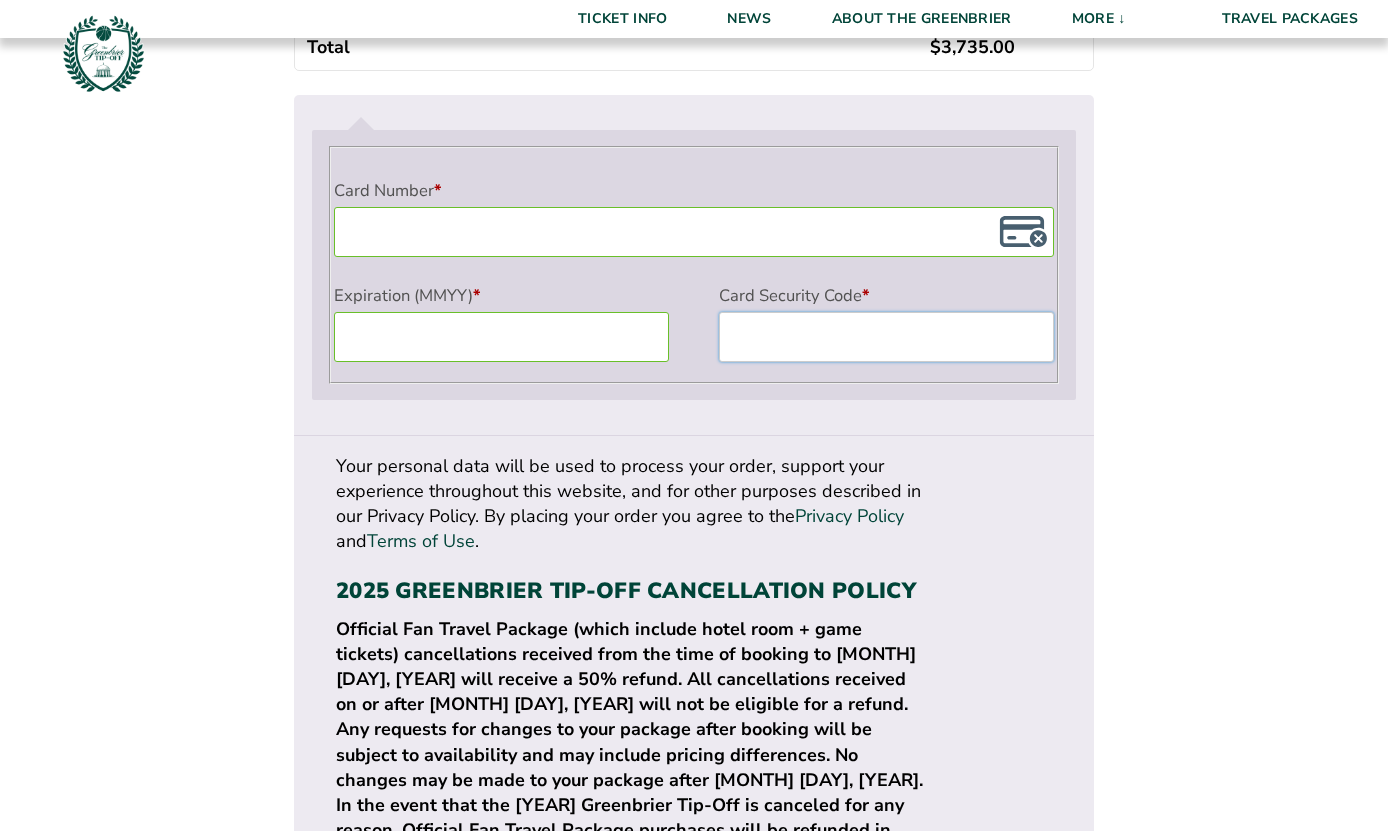 scroll, scrollTop: 1806, scrollLeft: 0, axis: vertical 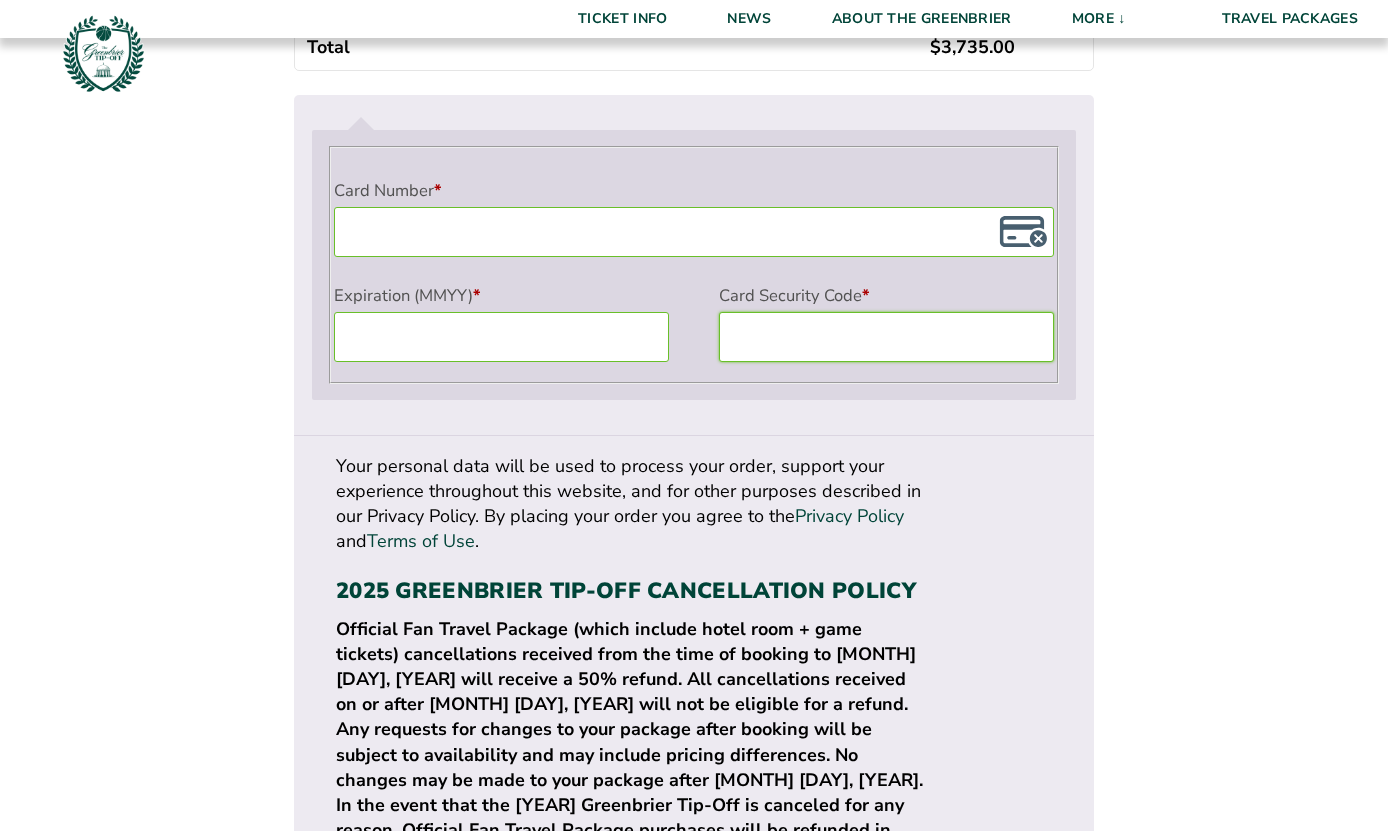 click on "Place order" at bounding box center [1001, 912] 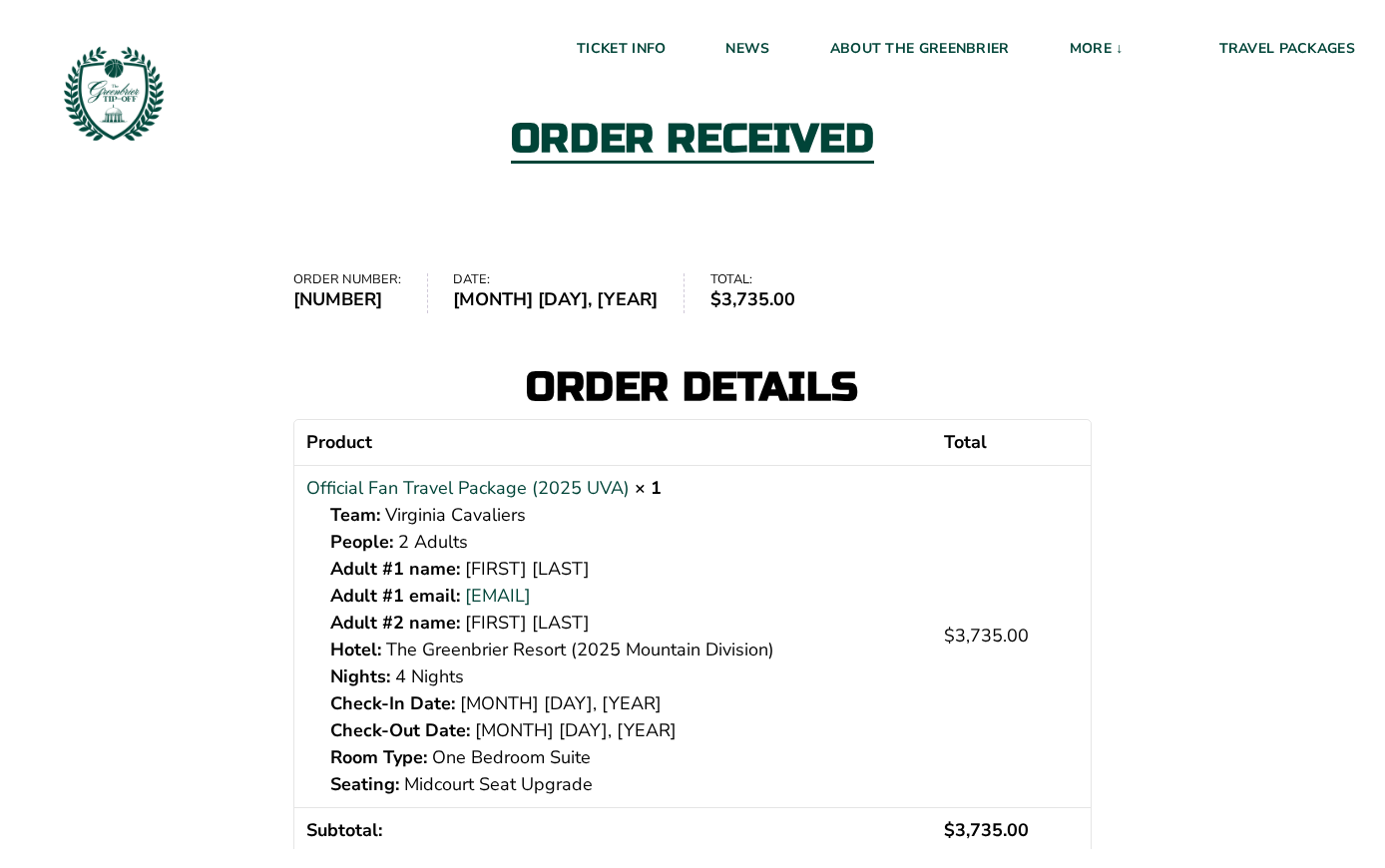 scroll, scrollTop: 0, scrollLeft: 0, axis: both 